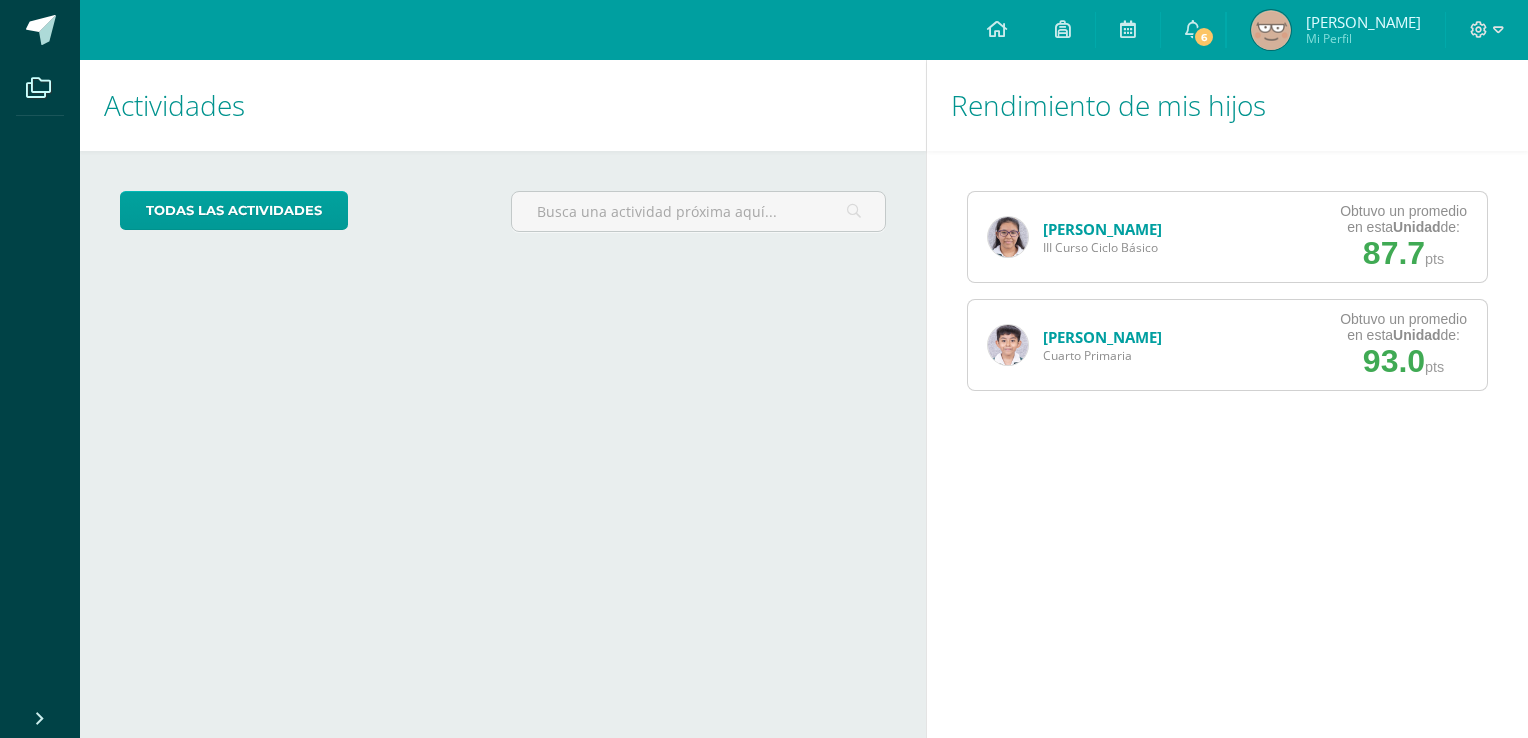 scroll, scrollTop: 0, scrollLeft: 0, axis: both 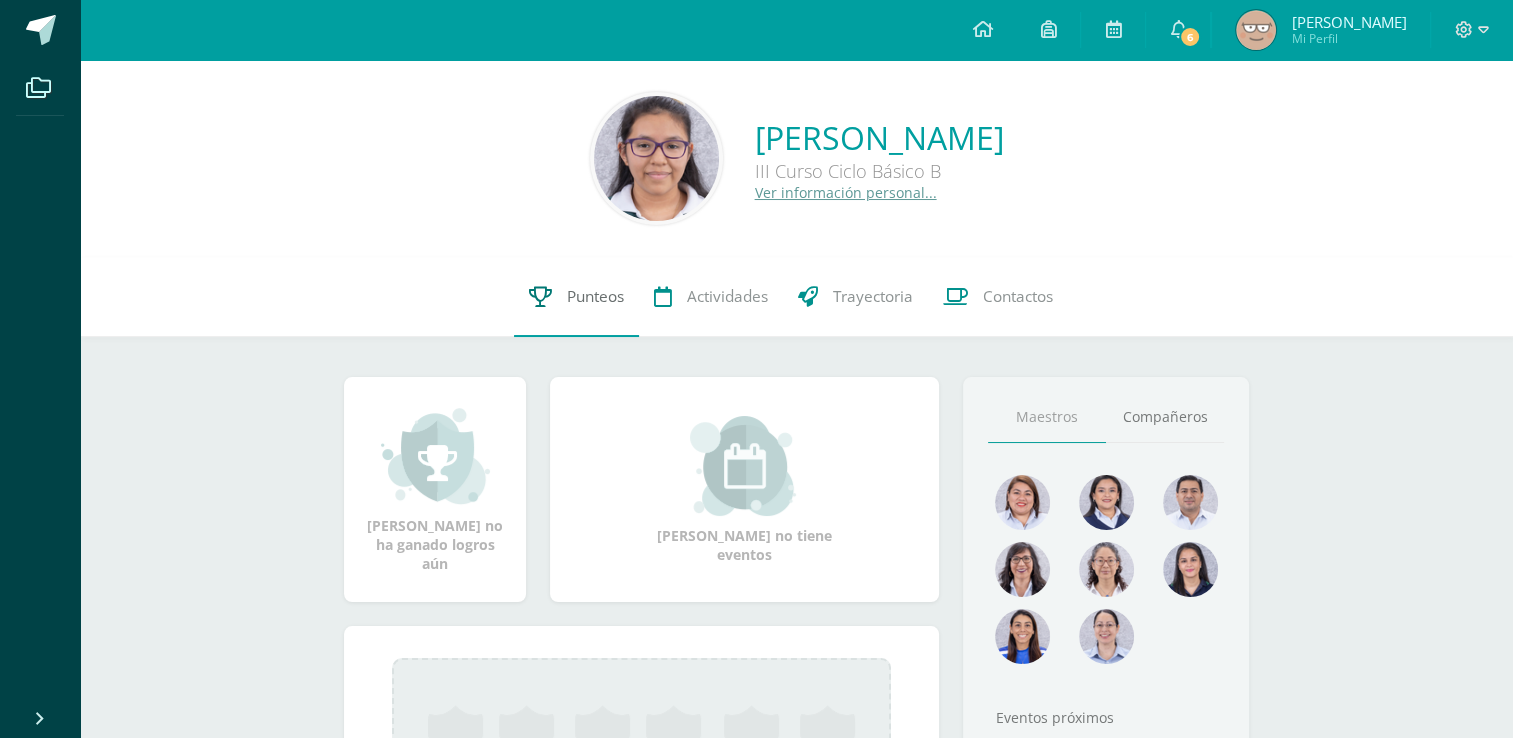 click on "Punteos" at bounding box center (595, 296) 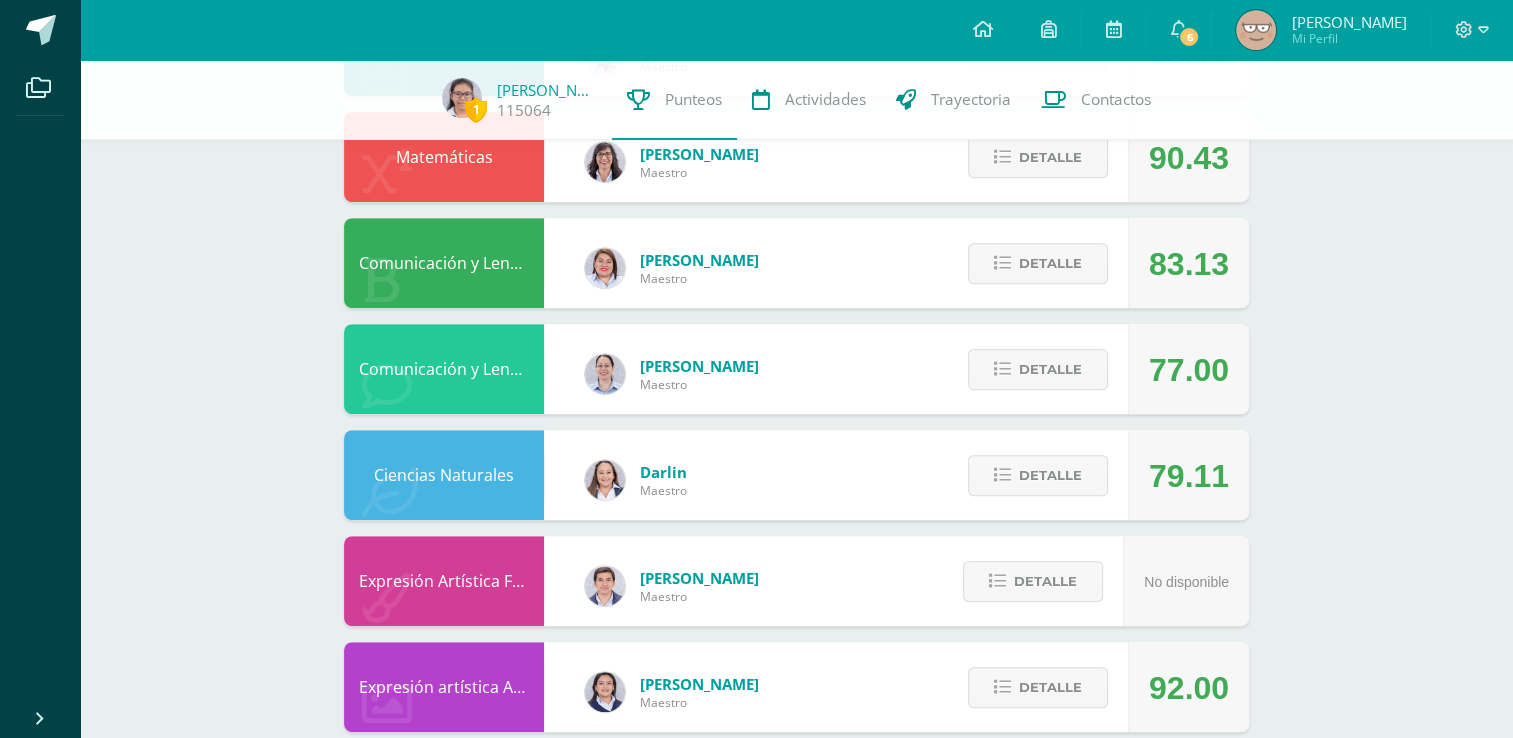 scroll, scrollTop: 836, scrollLeft: 0, axis: vertical 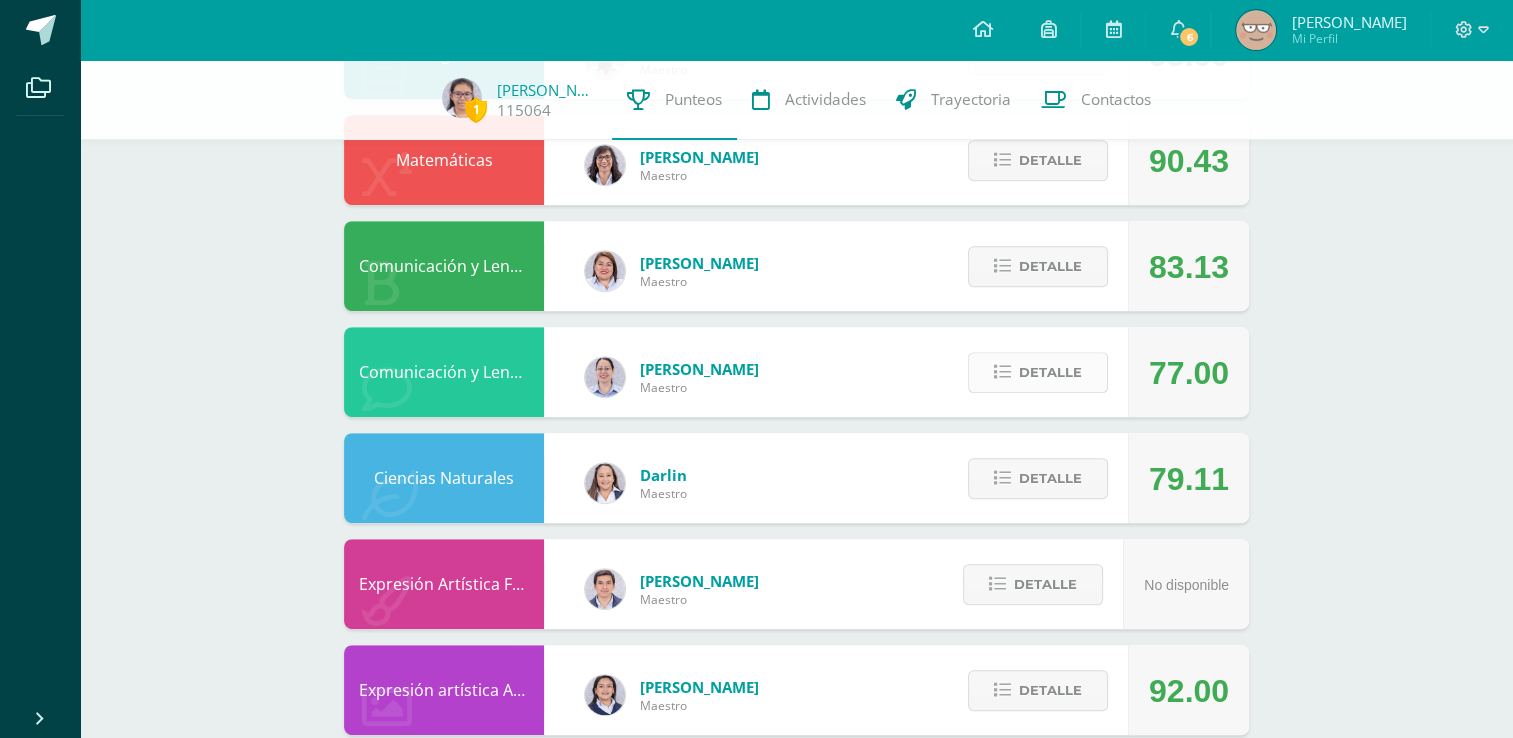 click on "Detalle" at bounding box center [1050, 372] 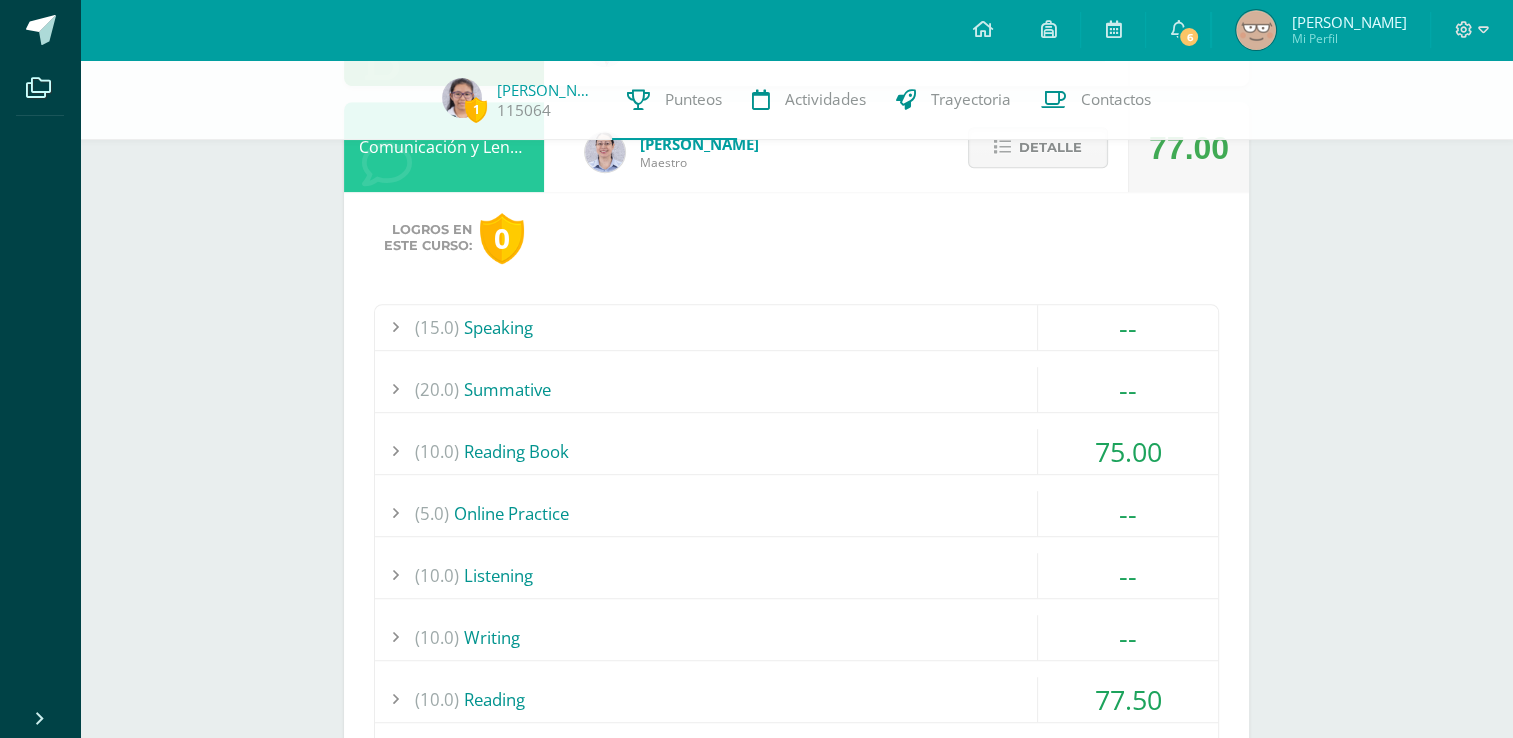 scroll, scrollTop: 1039, scrollLeft: 0, axis: vertical 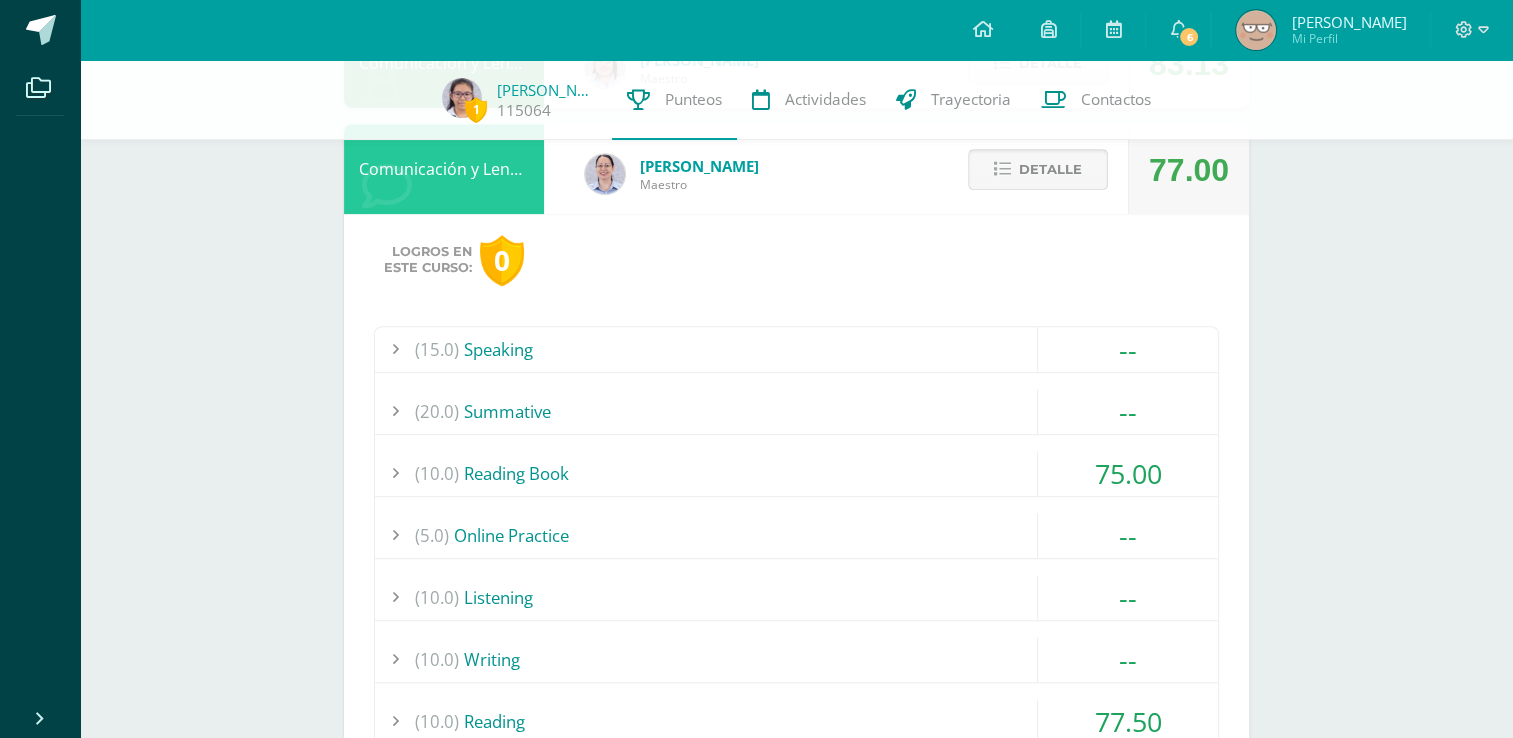 click on "Detalle" at bounding box center [1050, 169] 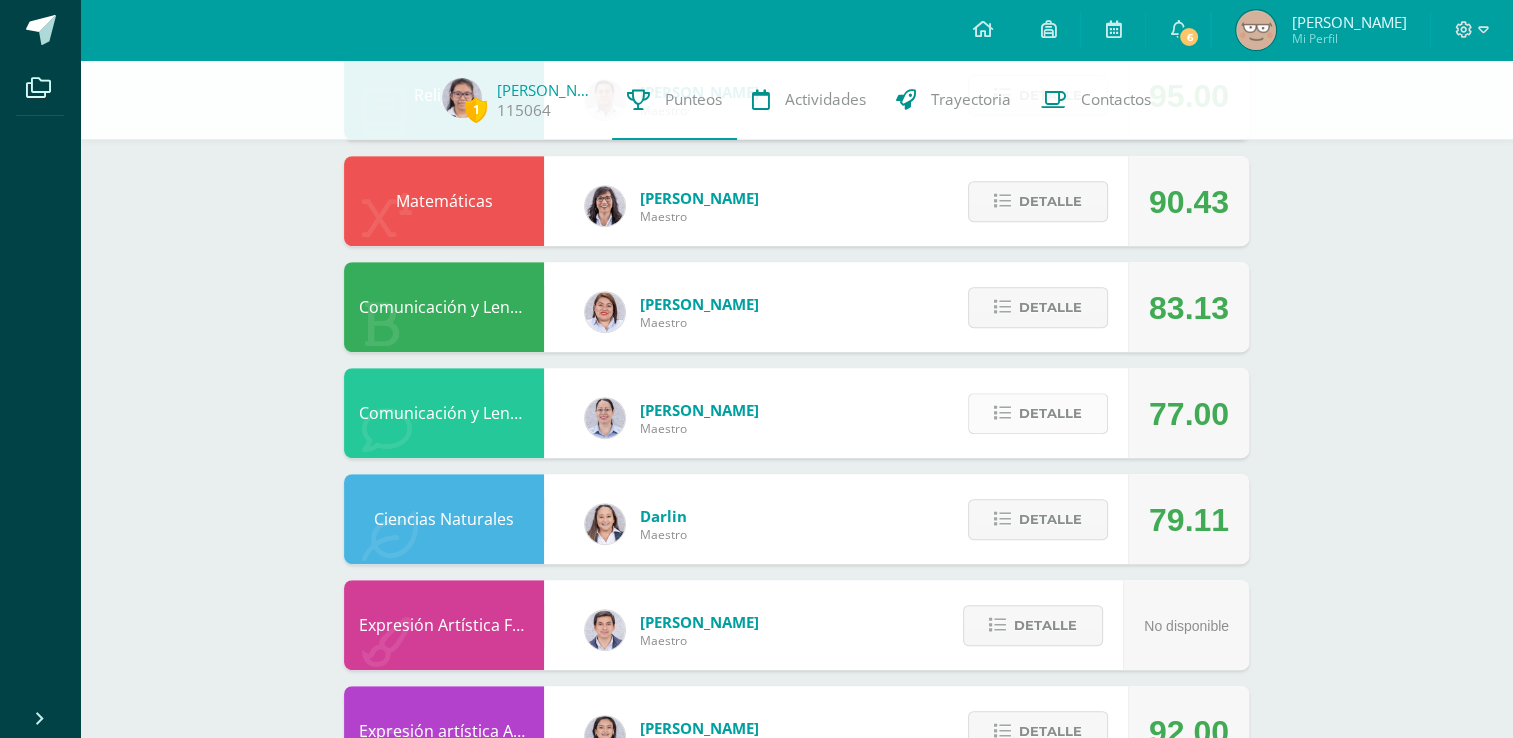 scroll, scrollTop: 768, scrollLeft: 0, axis: vertical 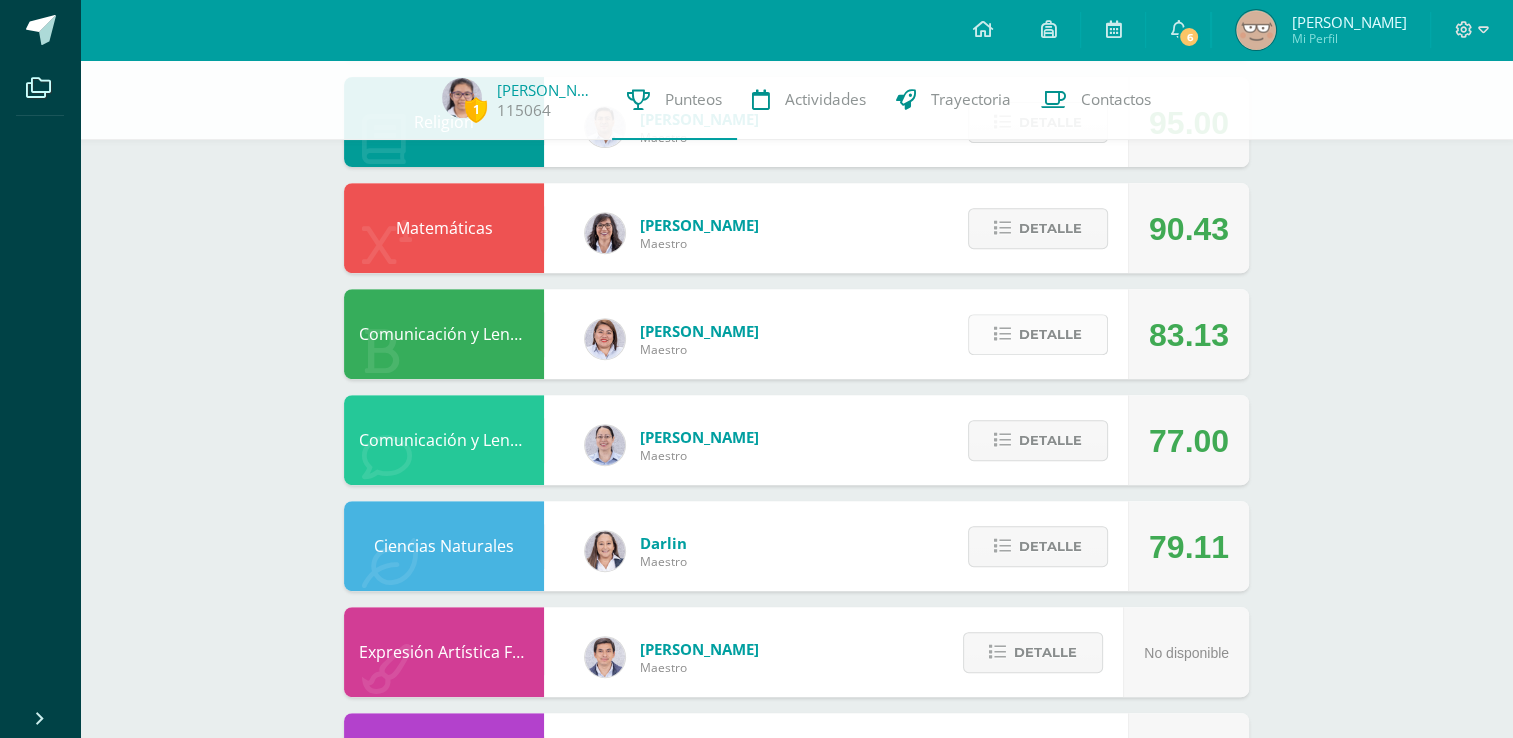 click on "Detalle" at bounding box center (1050, 334) 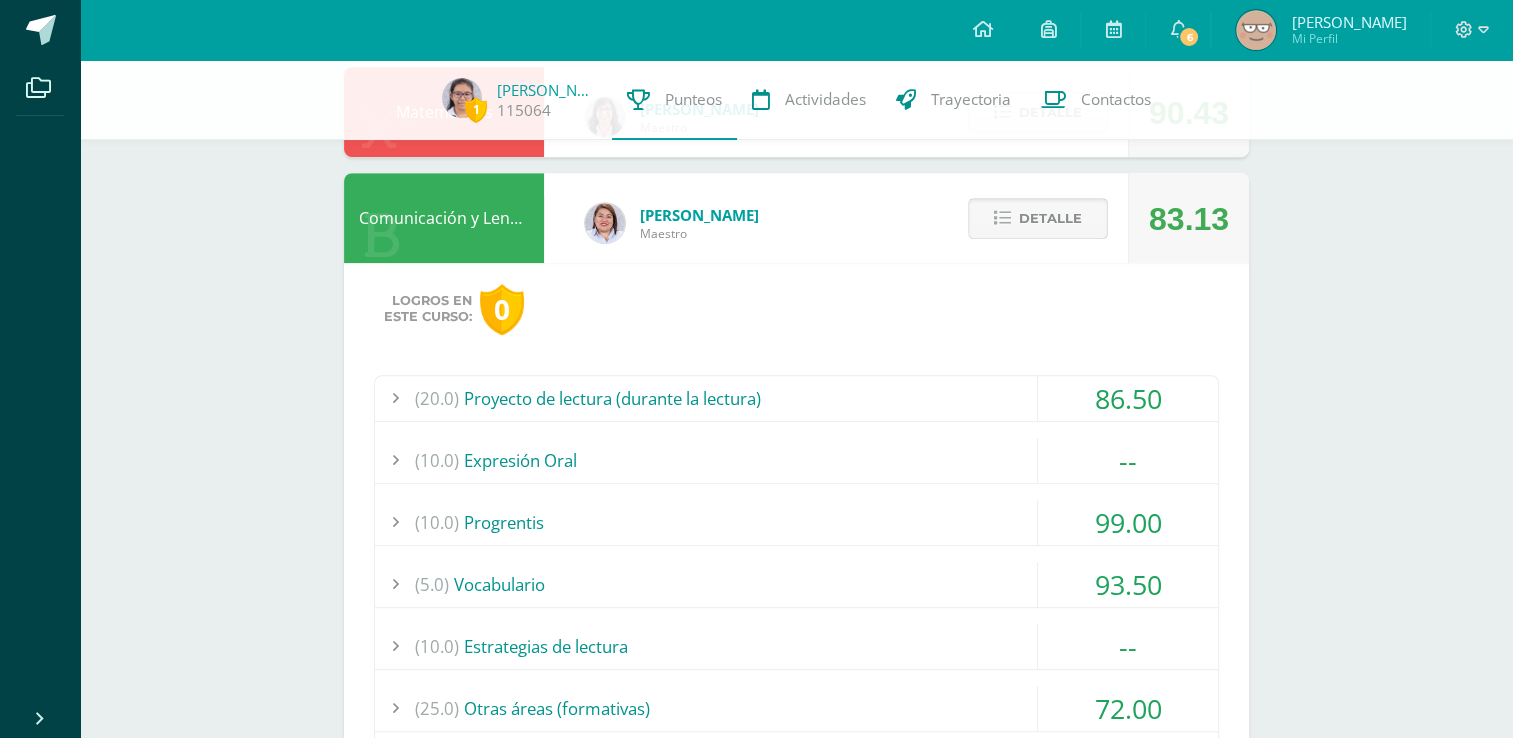 scroll, scrollTop: 920, scrollLeft: 0, axis: vertical 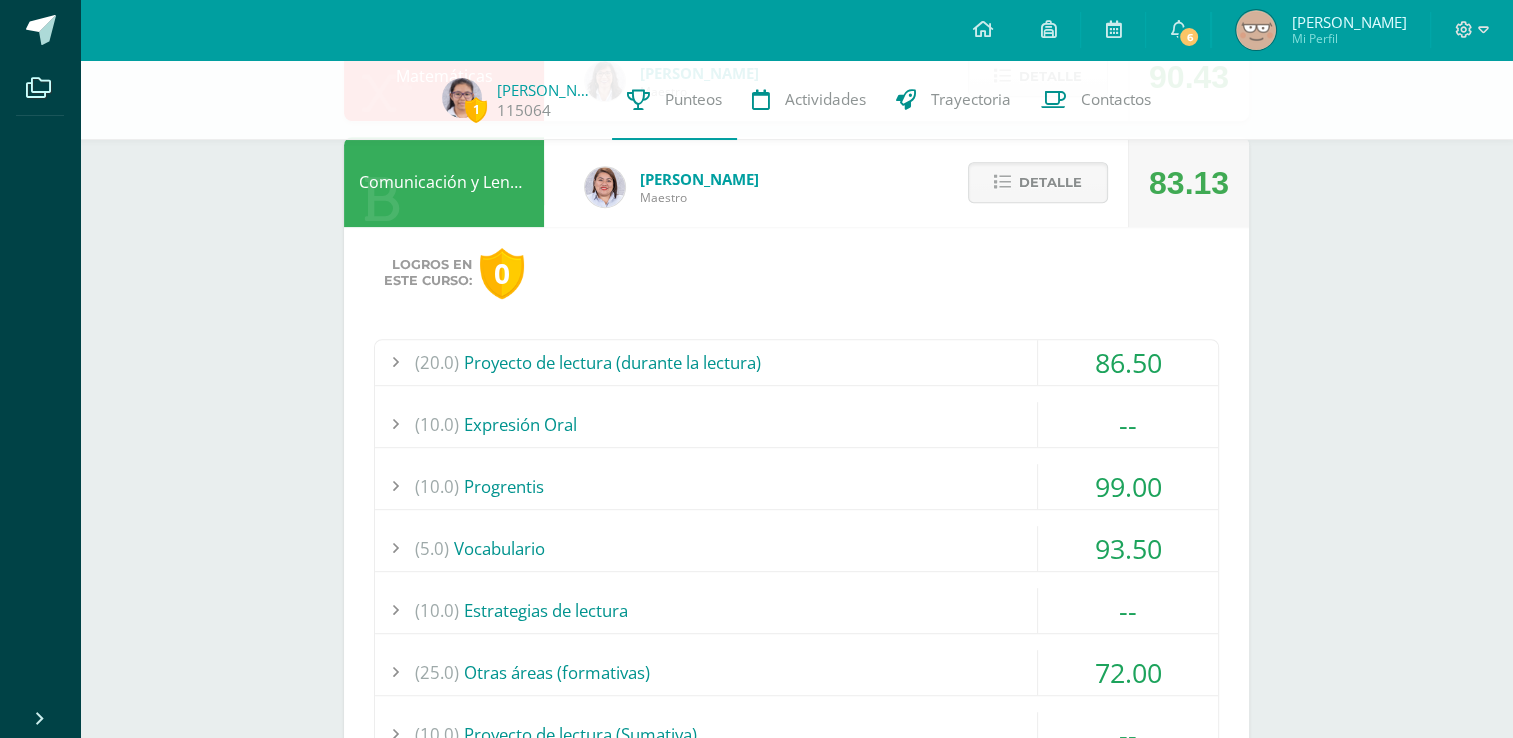 click on "(10.0)
Progrentis" at bounding box center [796, 486] 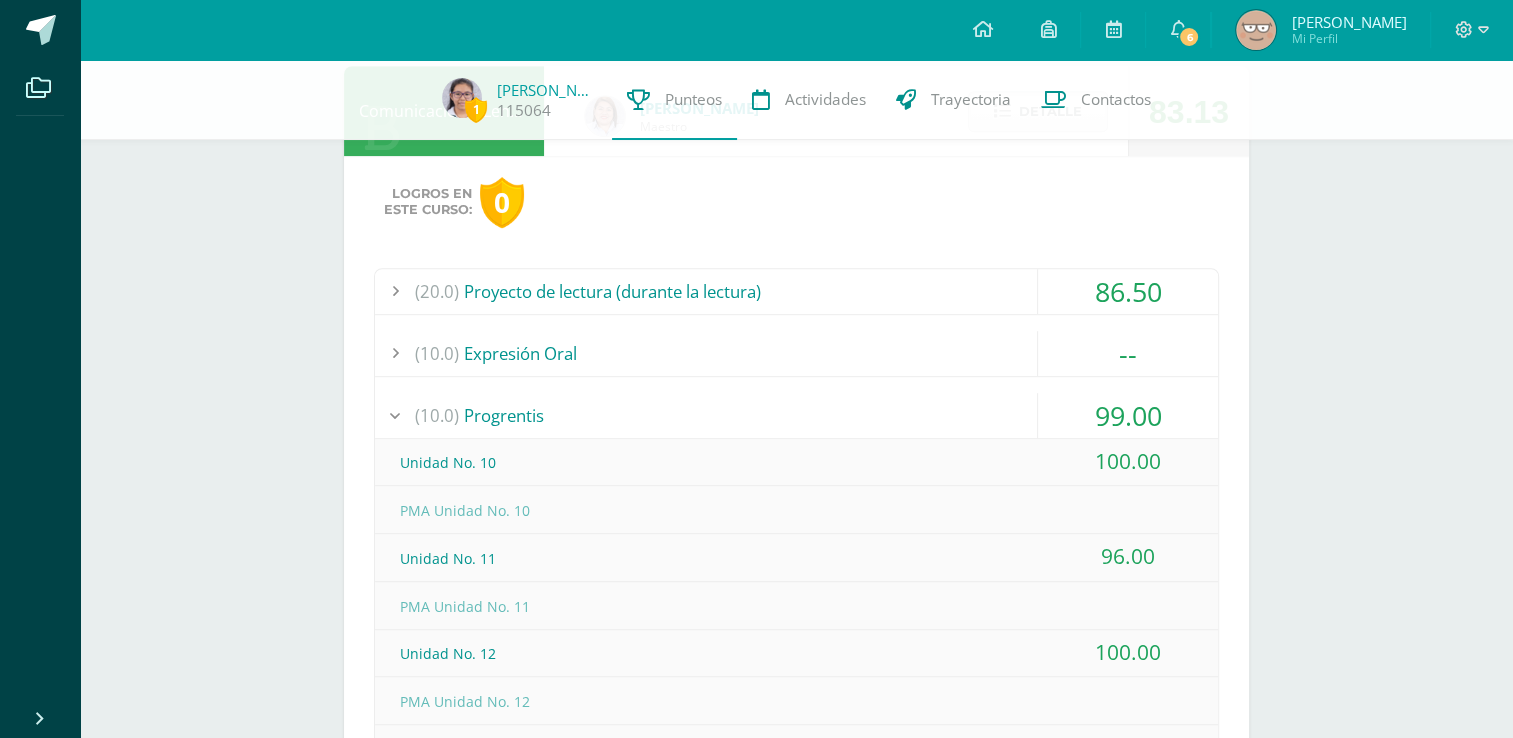 scroll, scrollTop: 990, scrollLeft: 0, axis: vertical 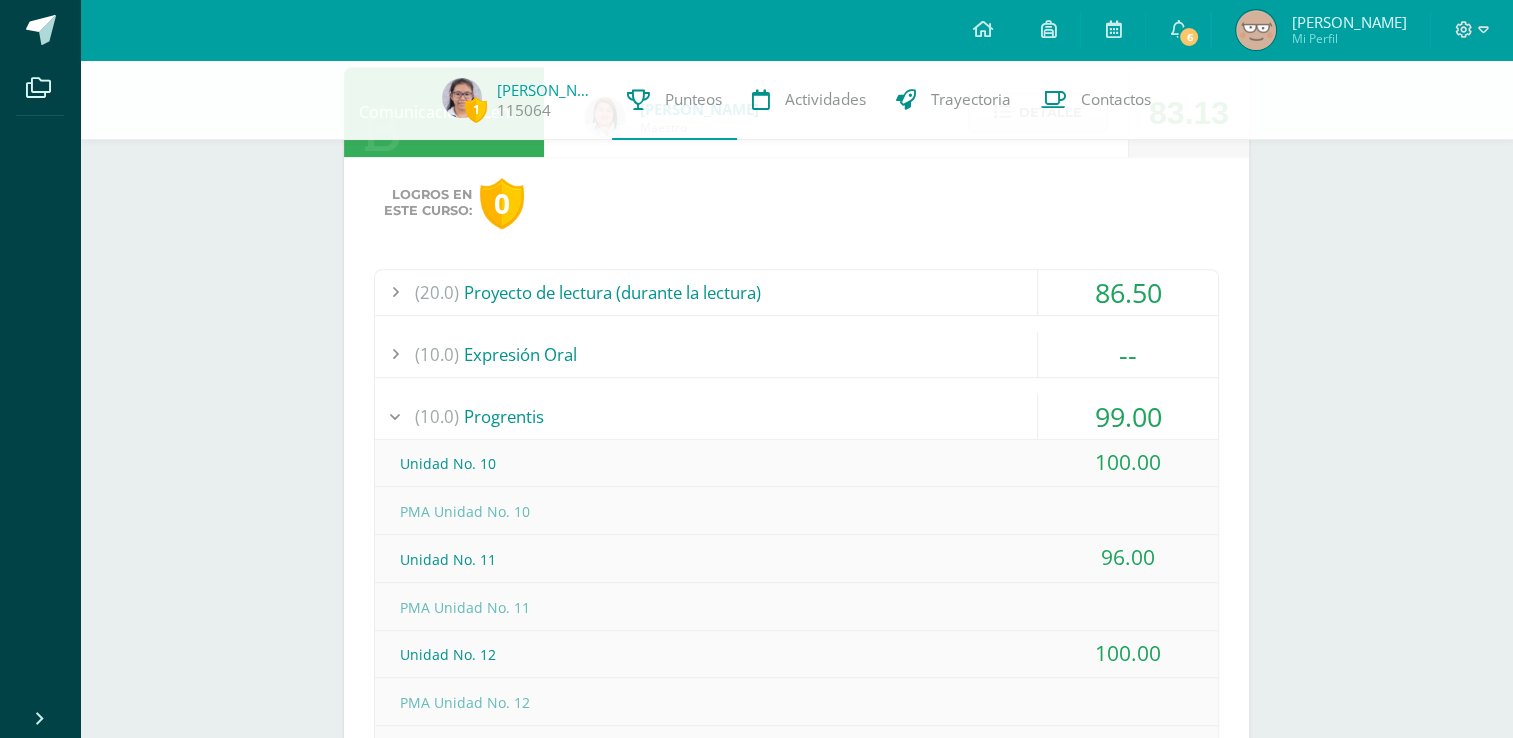 click on "(10.0)
Progrentis" at bounding box center (796, 416) 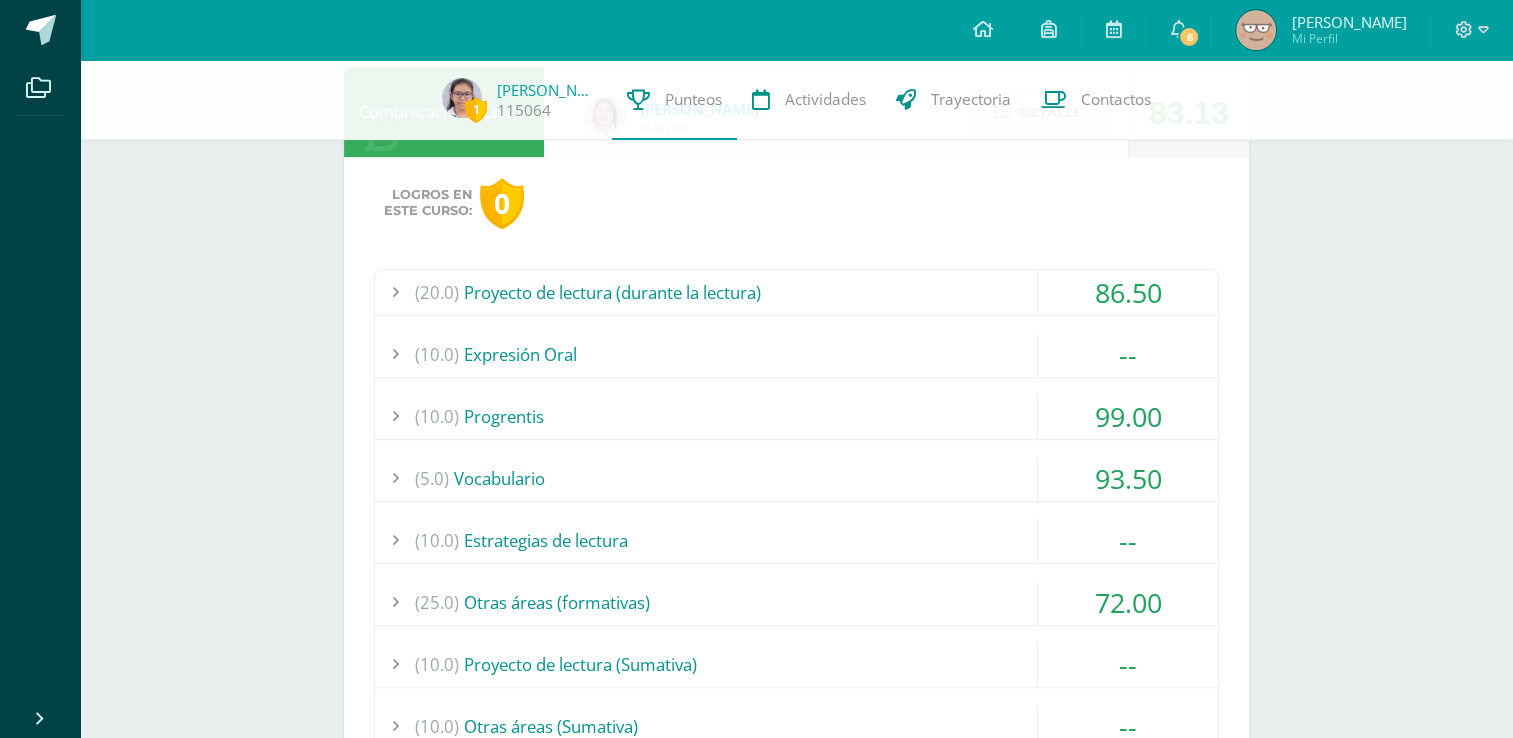 scroll, scrollTop: 1075, scrollLeft: 0, axis: vertical 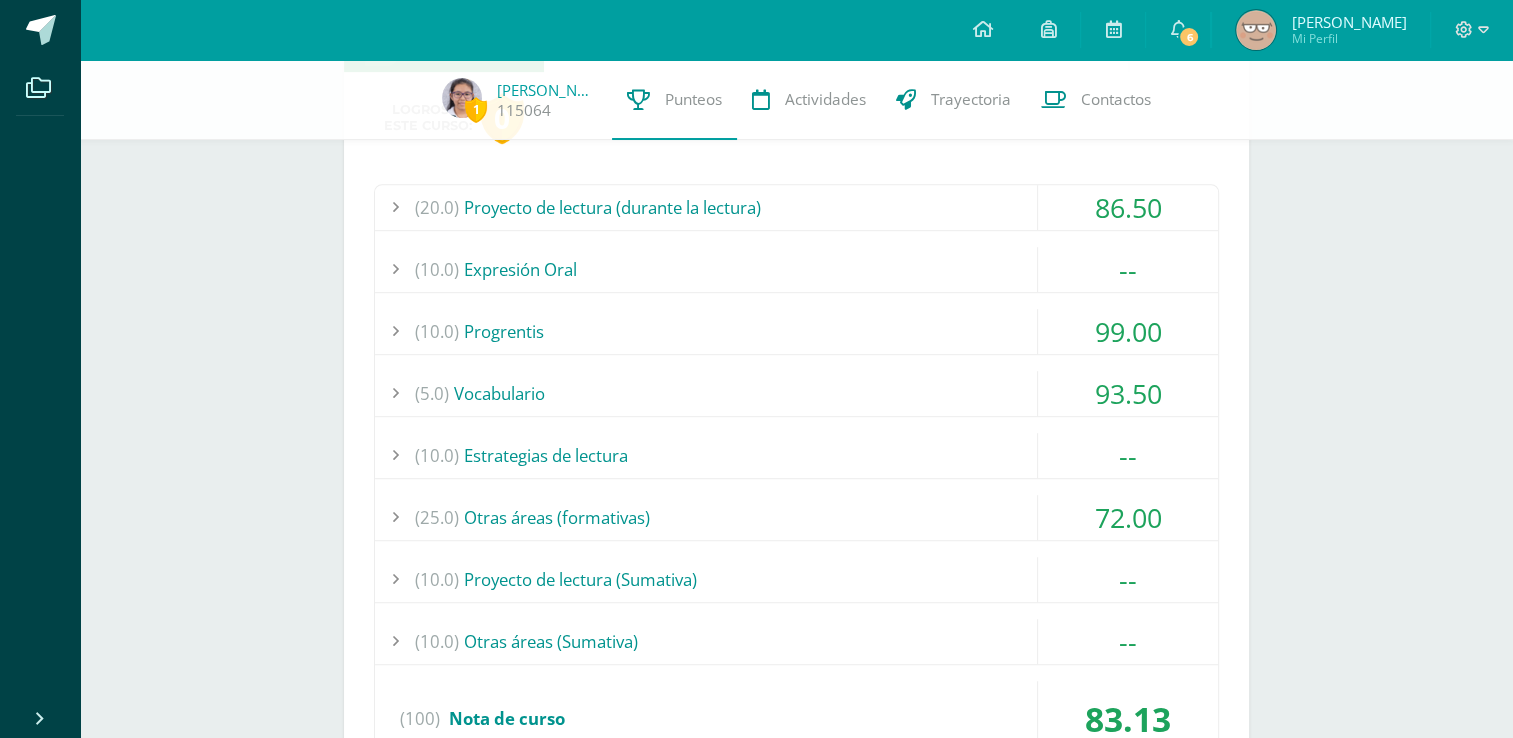 click on "(25.0)
Otras áreas (formativas)" at bounding box center (796, 517) 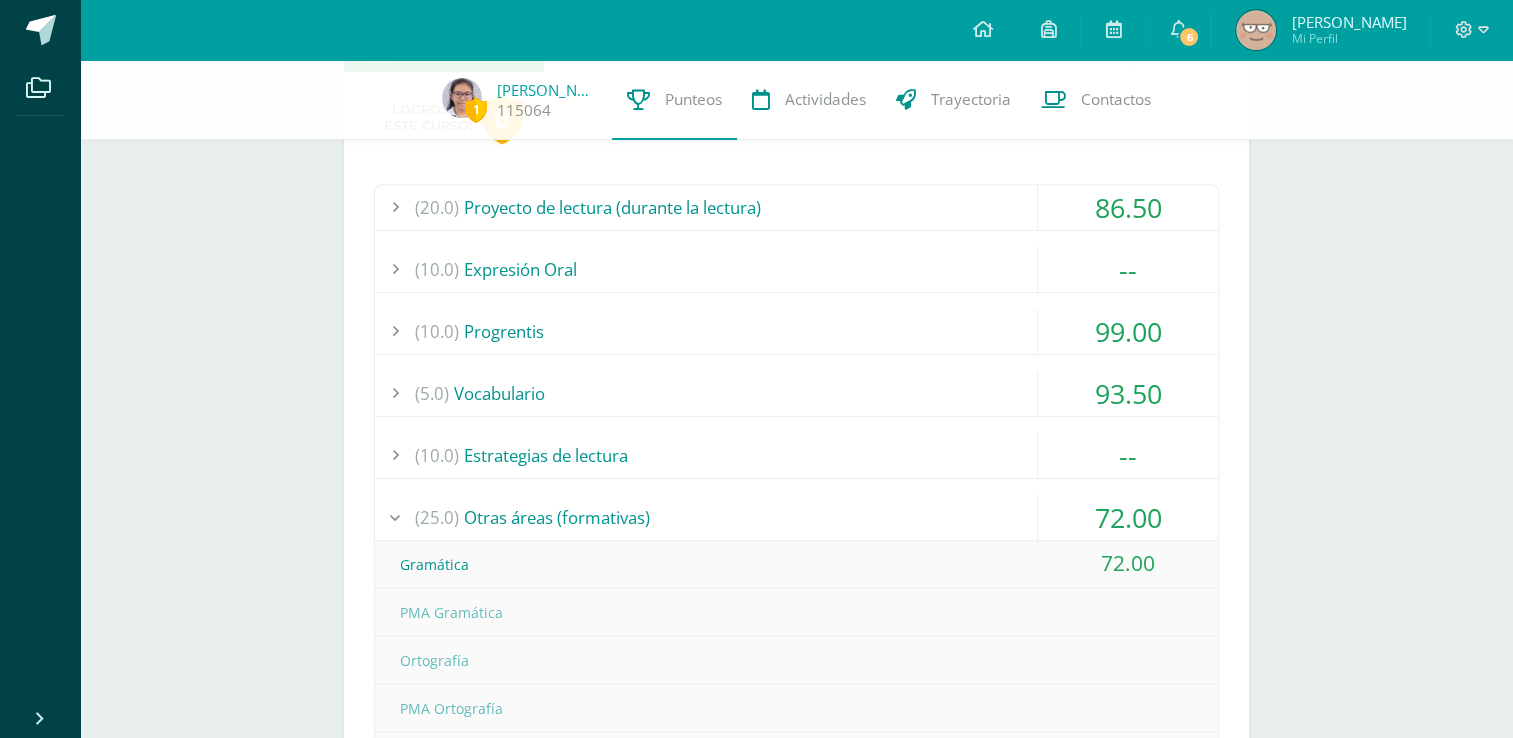 scroll, scrollTop: 1106, scrollLeft: 0, axis: vertical 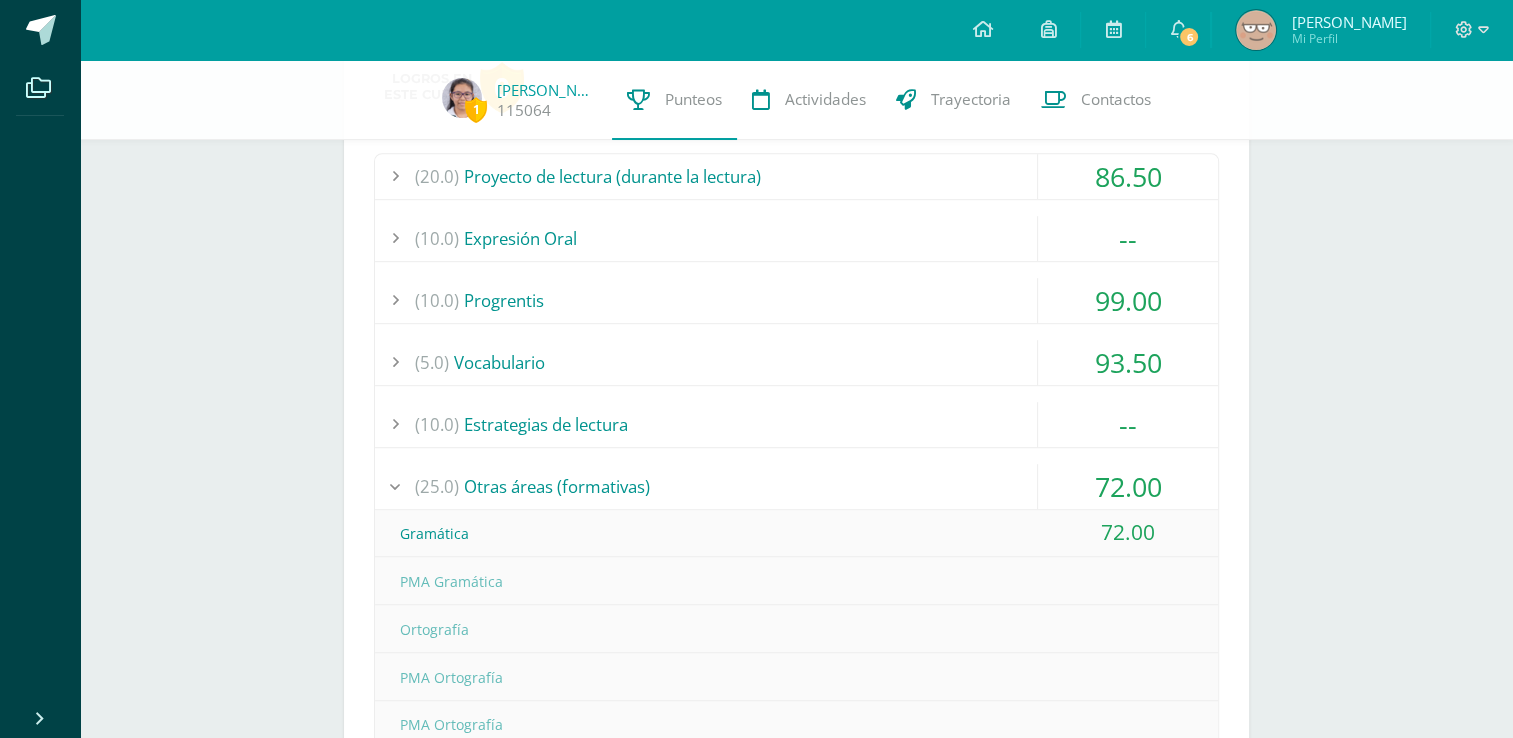 click on "(25.0)
Otras áreas (formativas)" at bounding box center (796, 486) 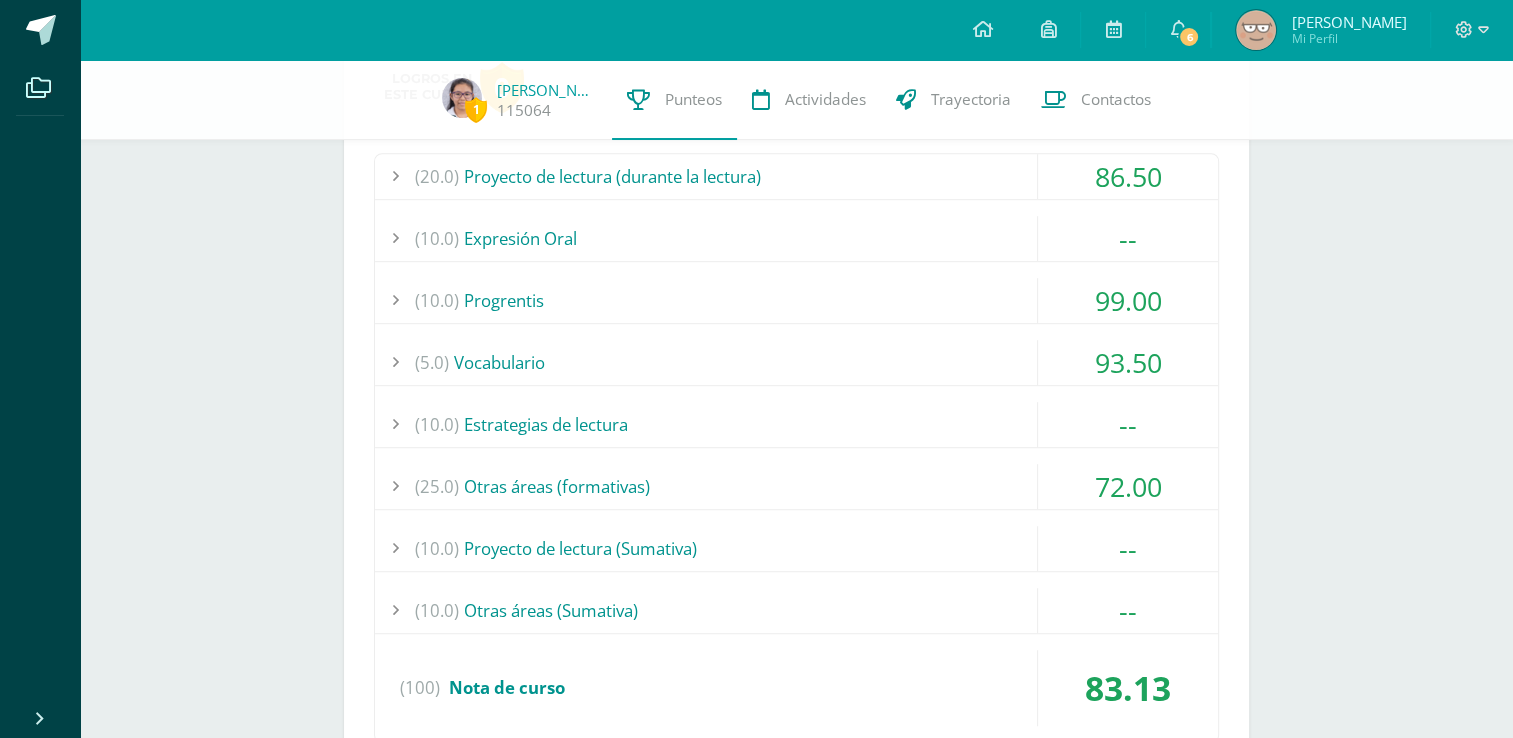 click on "(20.0)
Proyecto de lectura (durante la lectura)
86.50
Actividad No. 1
88.00" at bounding box center (796, 448) 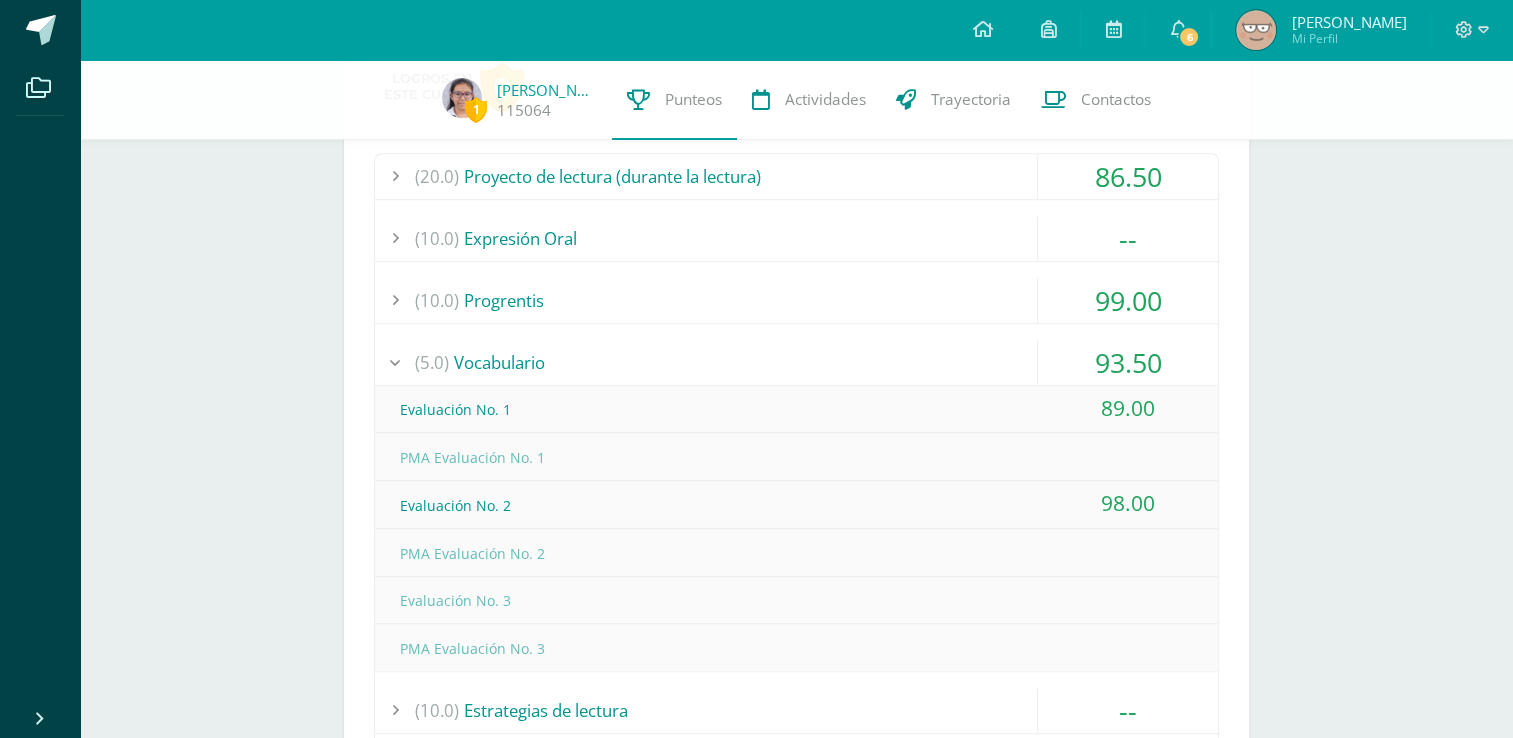 click on "(5.0)
Vocabulario" at bounding box center (796, 362) 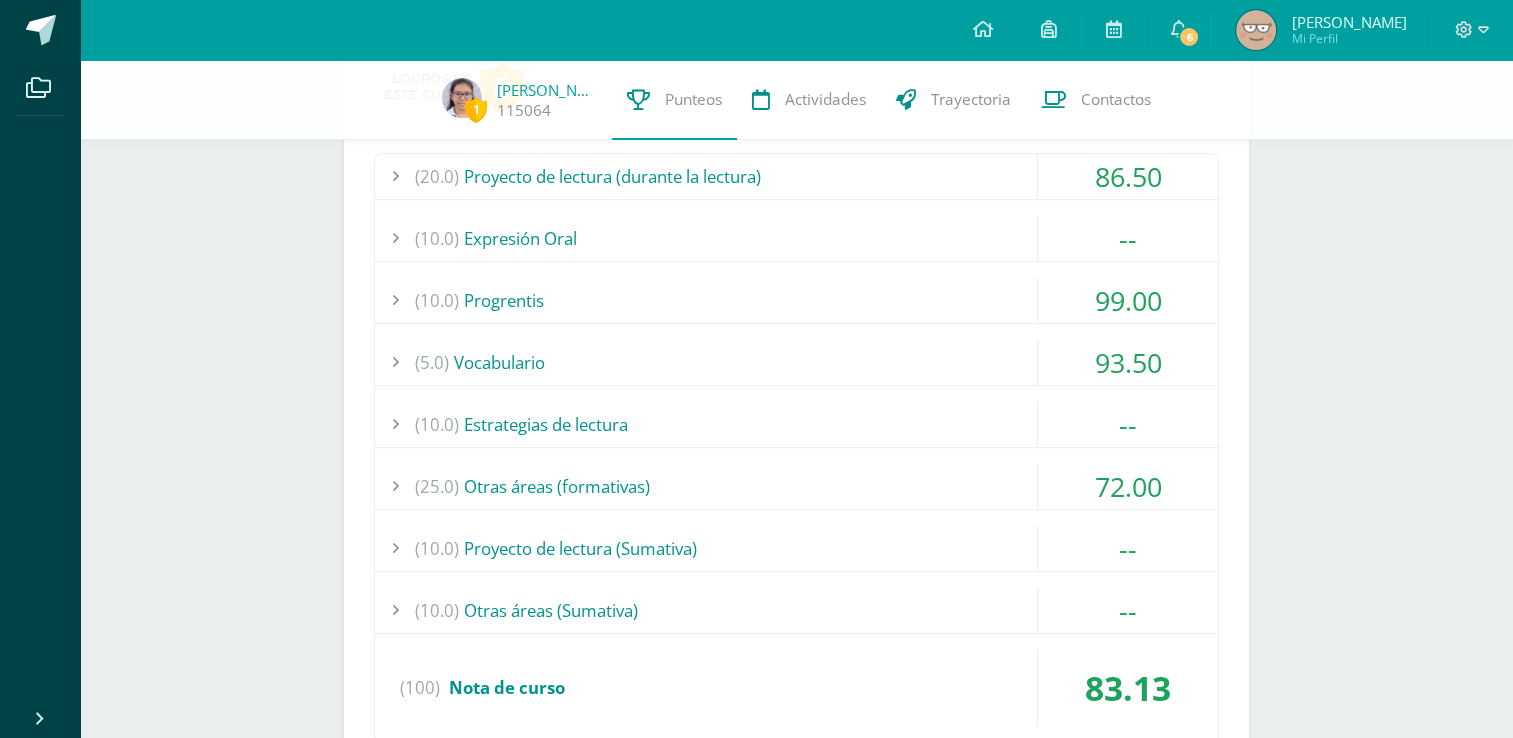 scroll, scrollTop: 943, scrollLeft: 0, axis: vertical 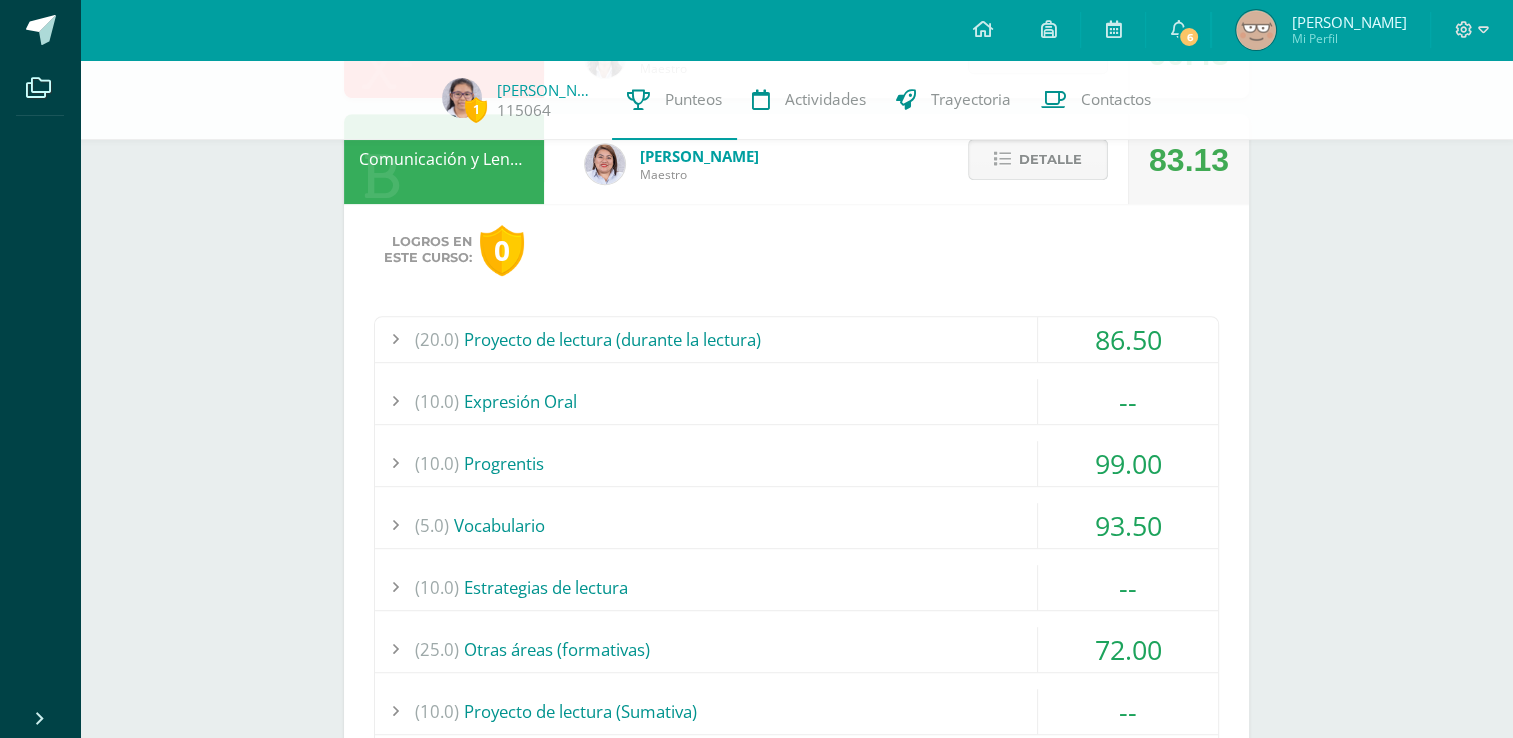 click on "Detalle" at bounding box center (1050, 159) 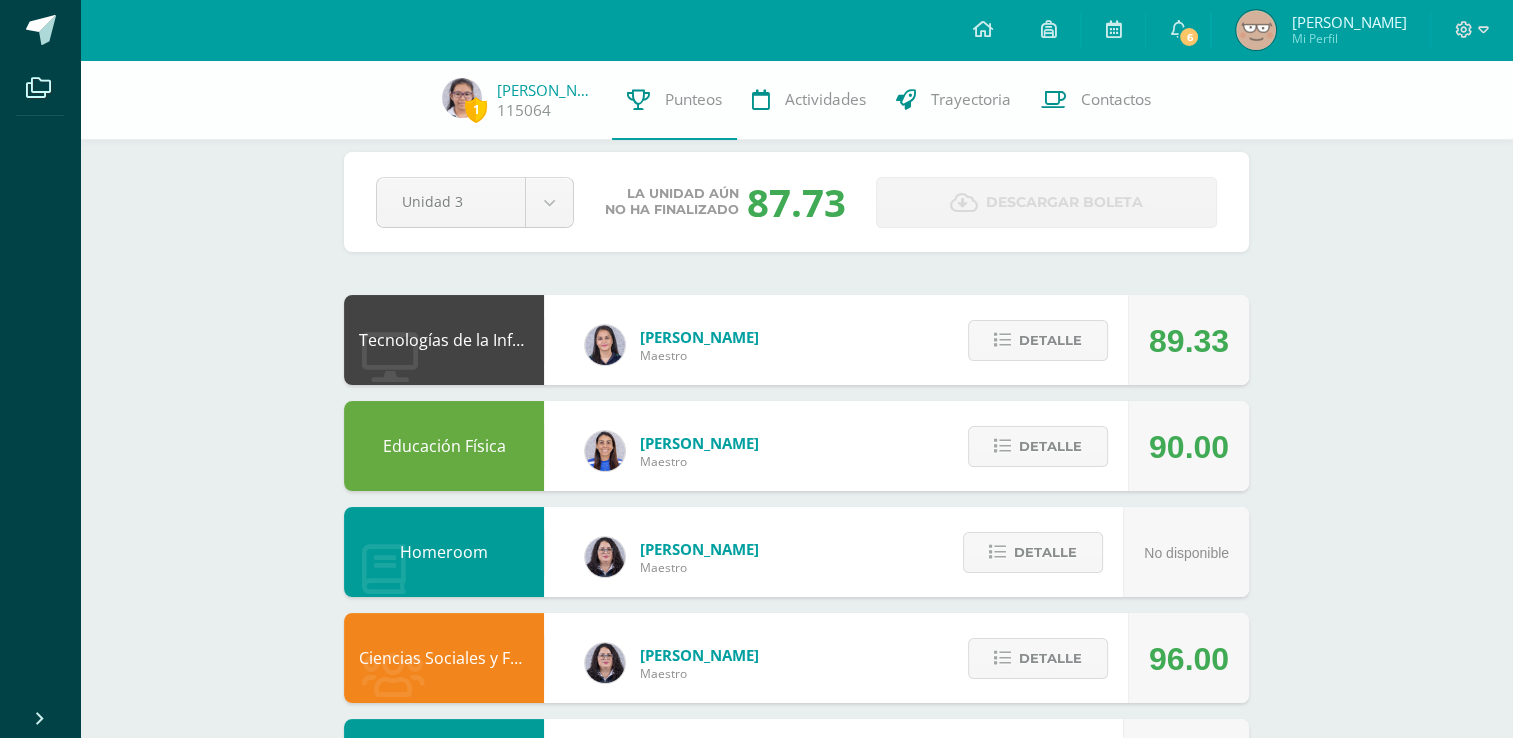scroll, scrollTop: 19, scrollLeft: 0, axis: vertical 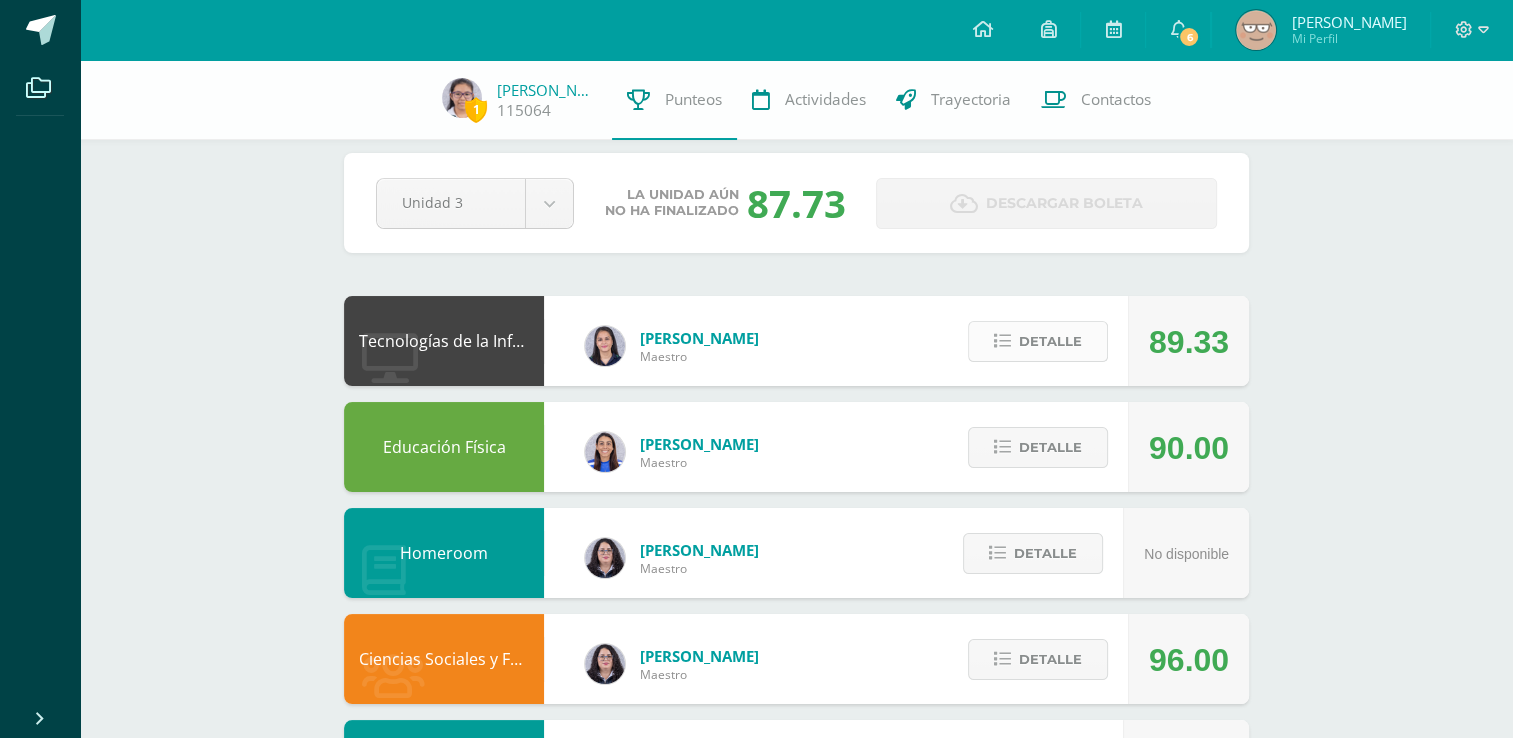 click on "Detalle" at bounding box center (1050, 341) 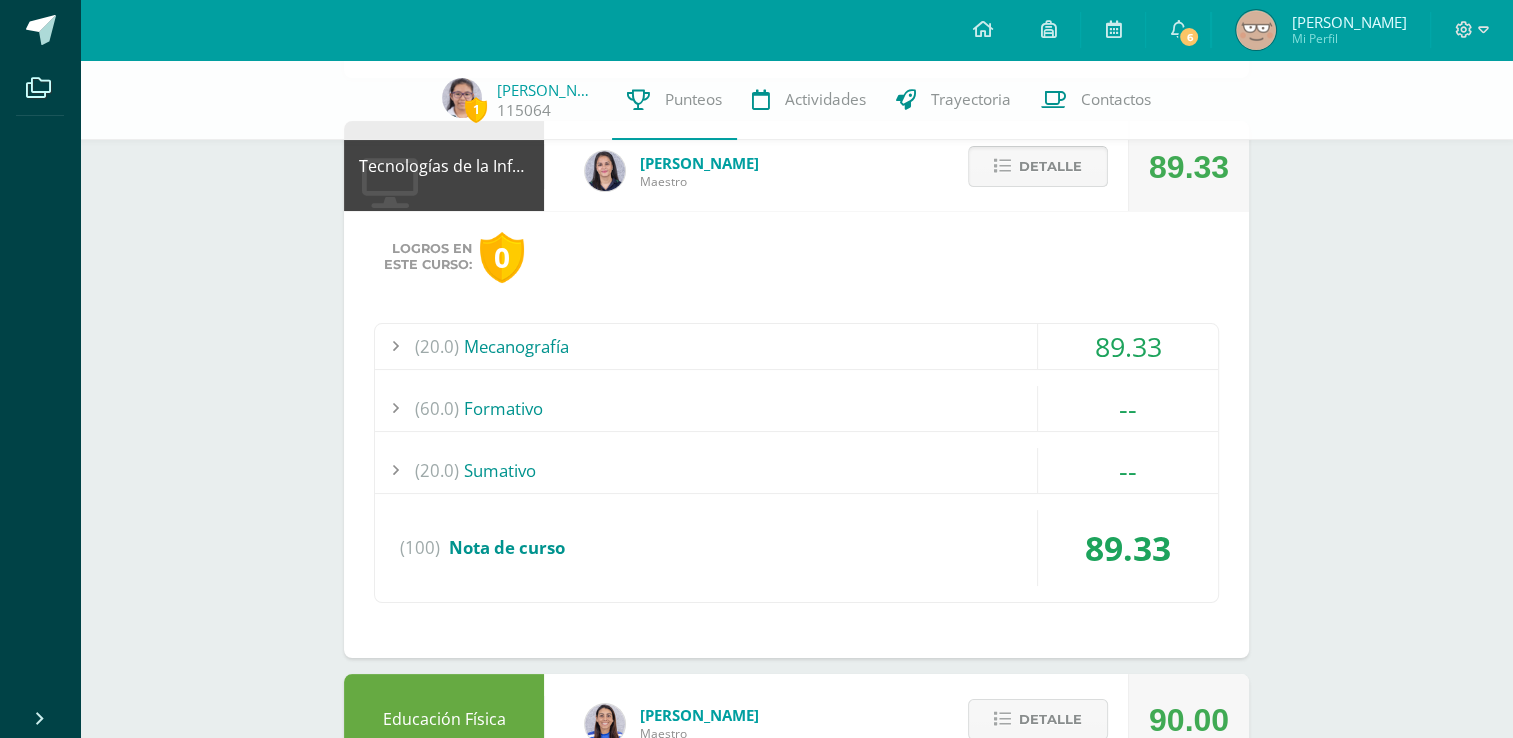 scroll, scrollTop: 195, scrollLeft: 0, axis: vertical 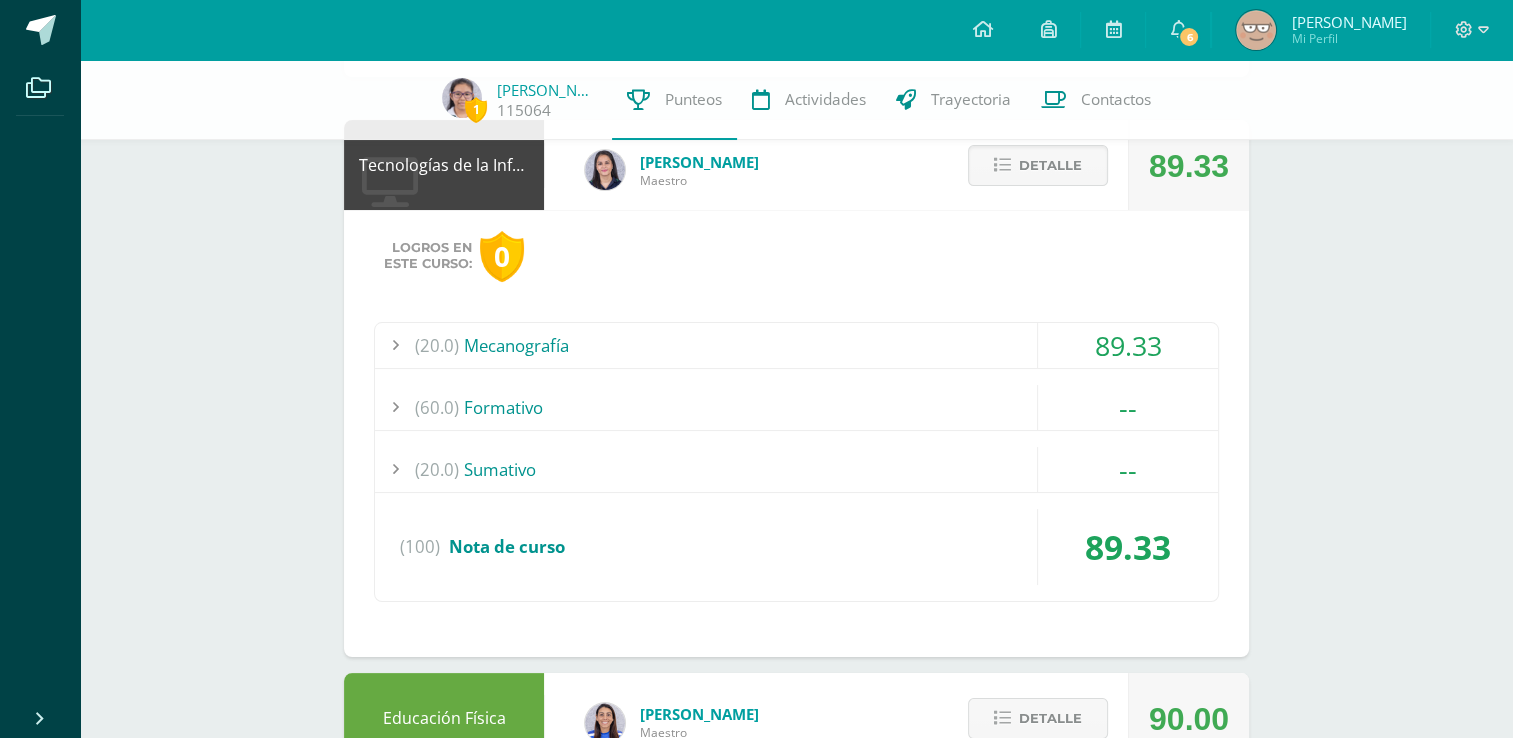 click on "(20.0)
Mecanografía" at bounding box center [796, 345] 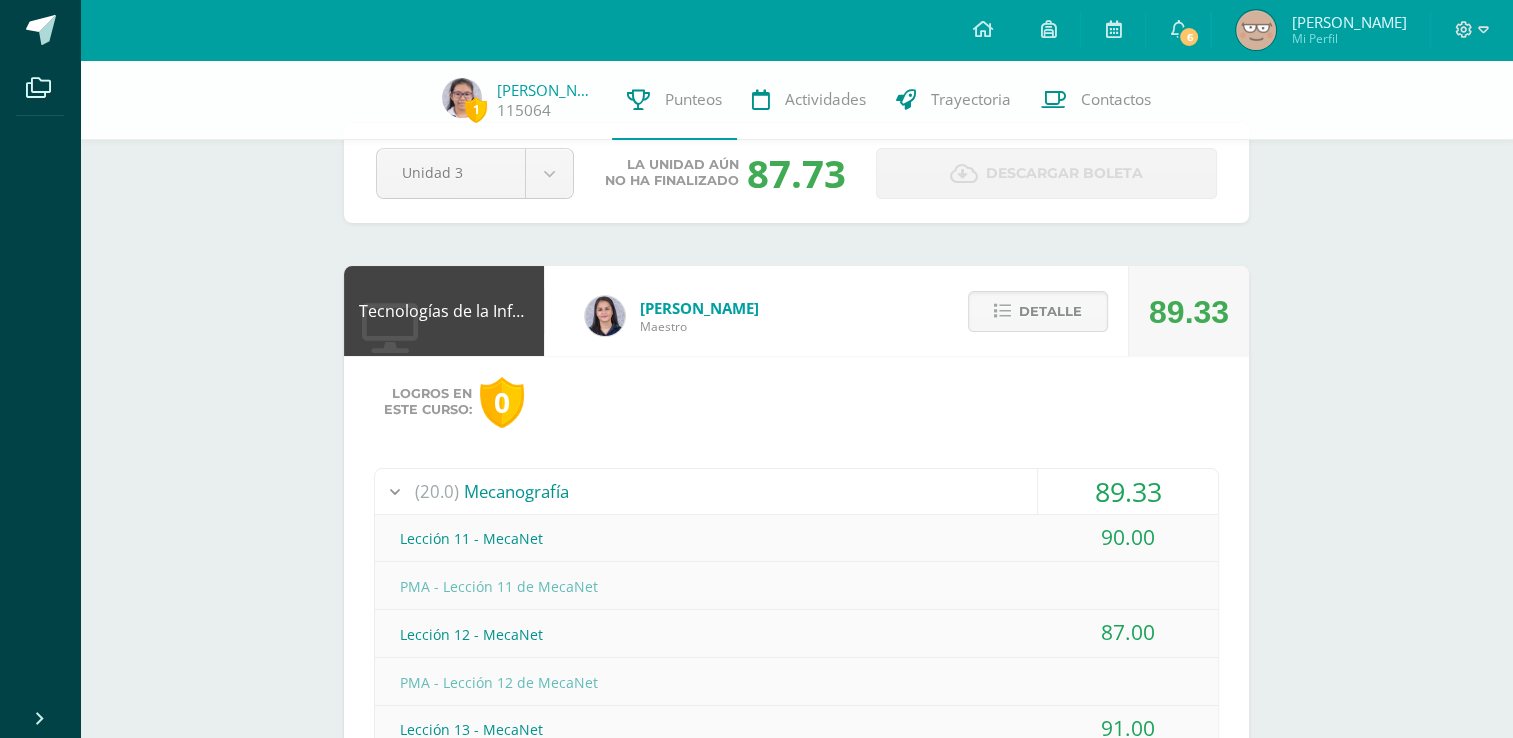 scroll, scrollTop: 17, scrollLeft: 0, axis: vertical 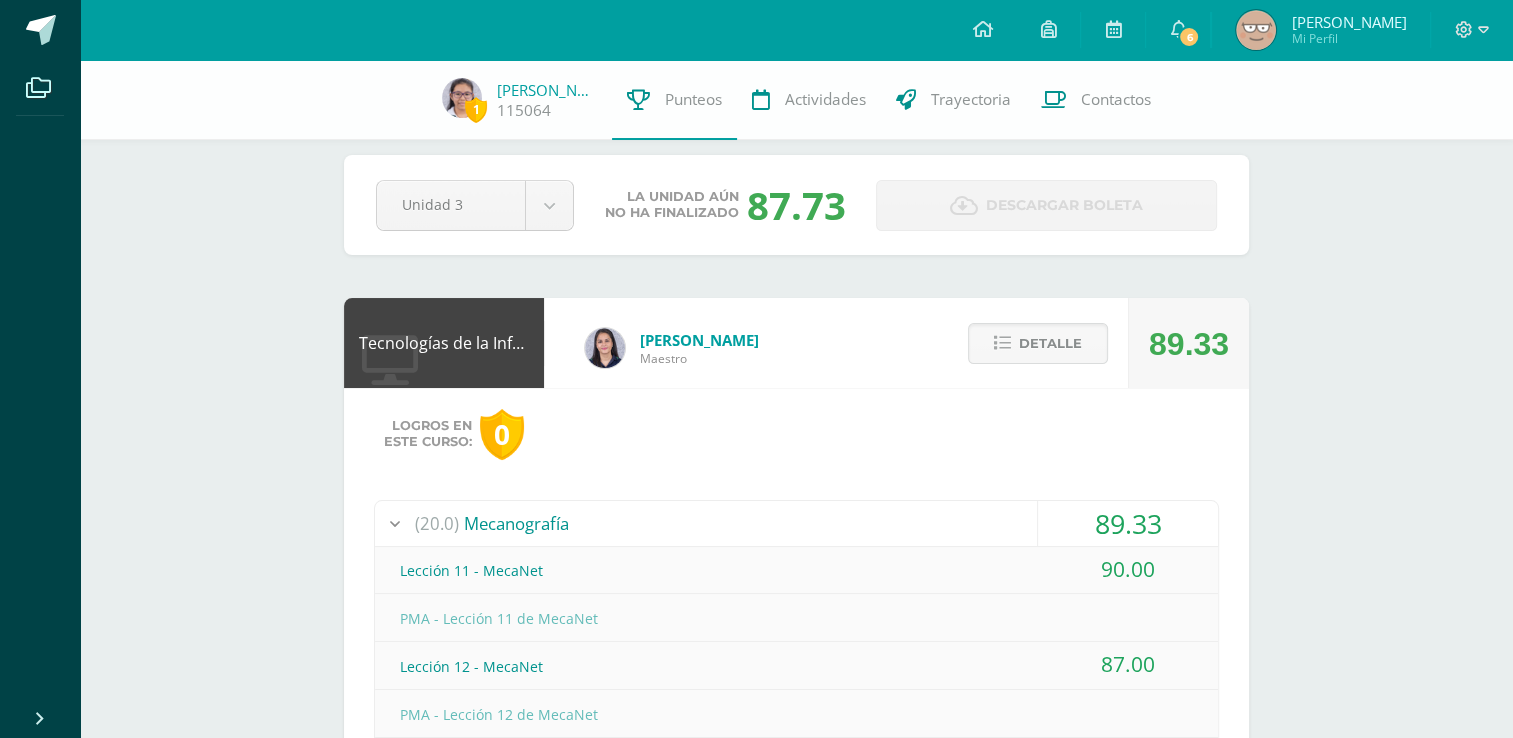 click on "Detalle" at bounding box center (1033, 343) 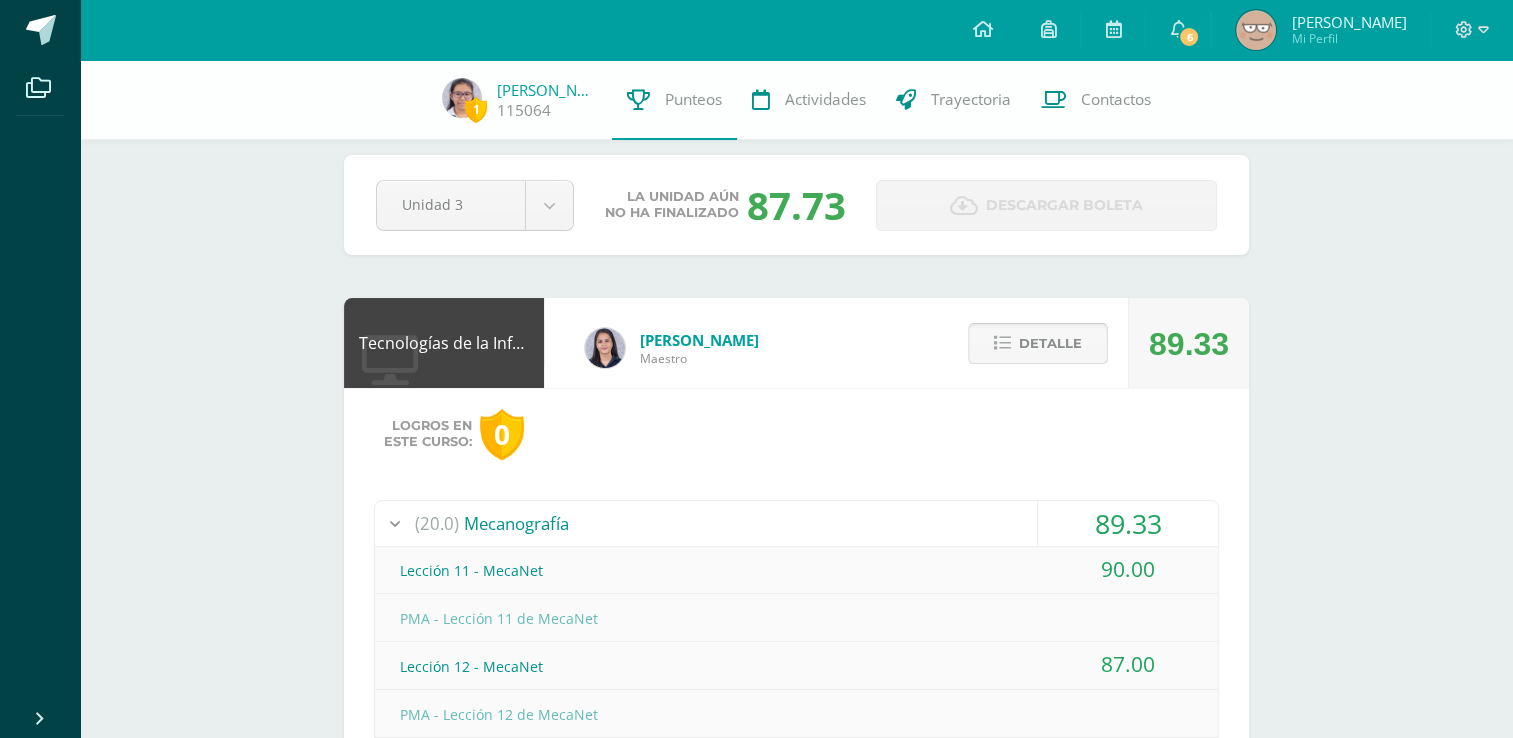 click on "Detalle" at bounding box center (1038, 343) 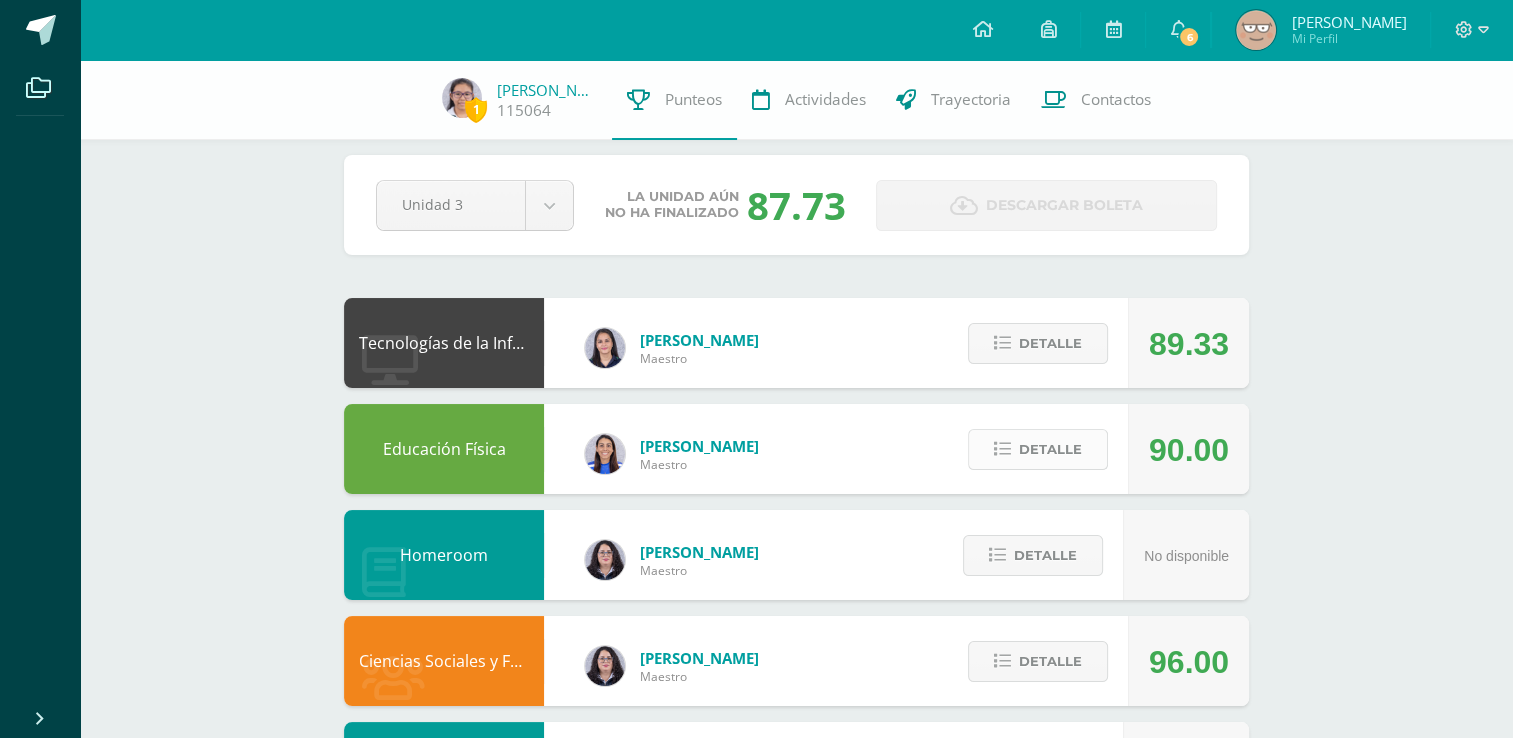 click on "Detalle" at bounding box center [1050, 449] 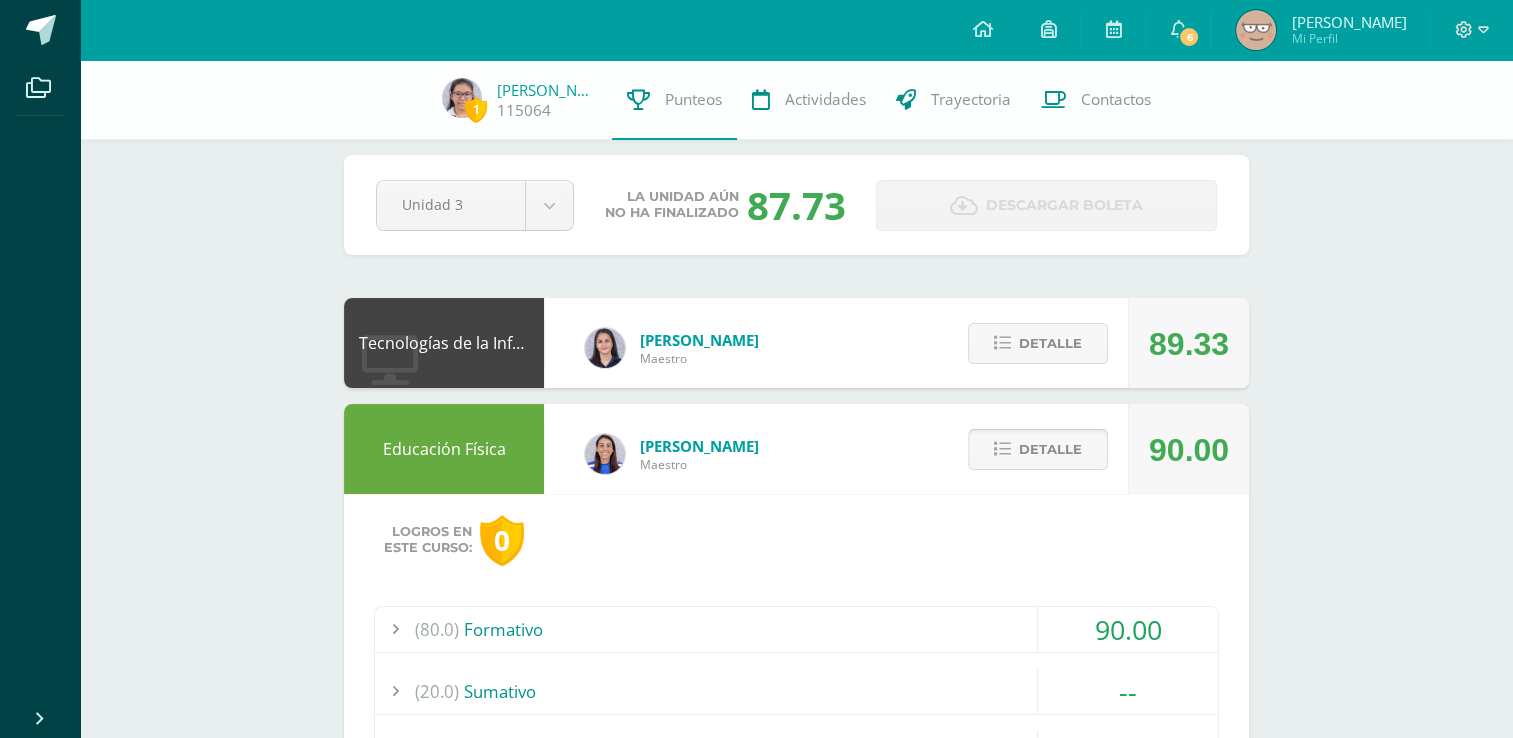scroll, scrollTop: 253, scrollLeft: 0, axis: vertical 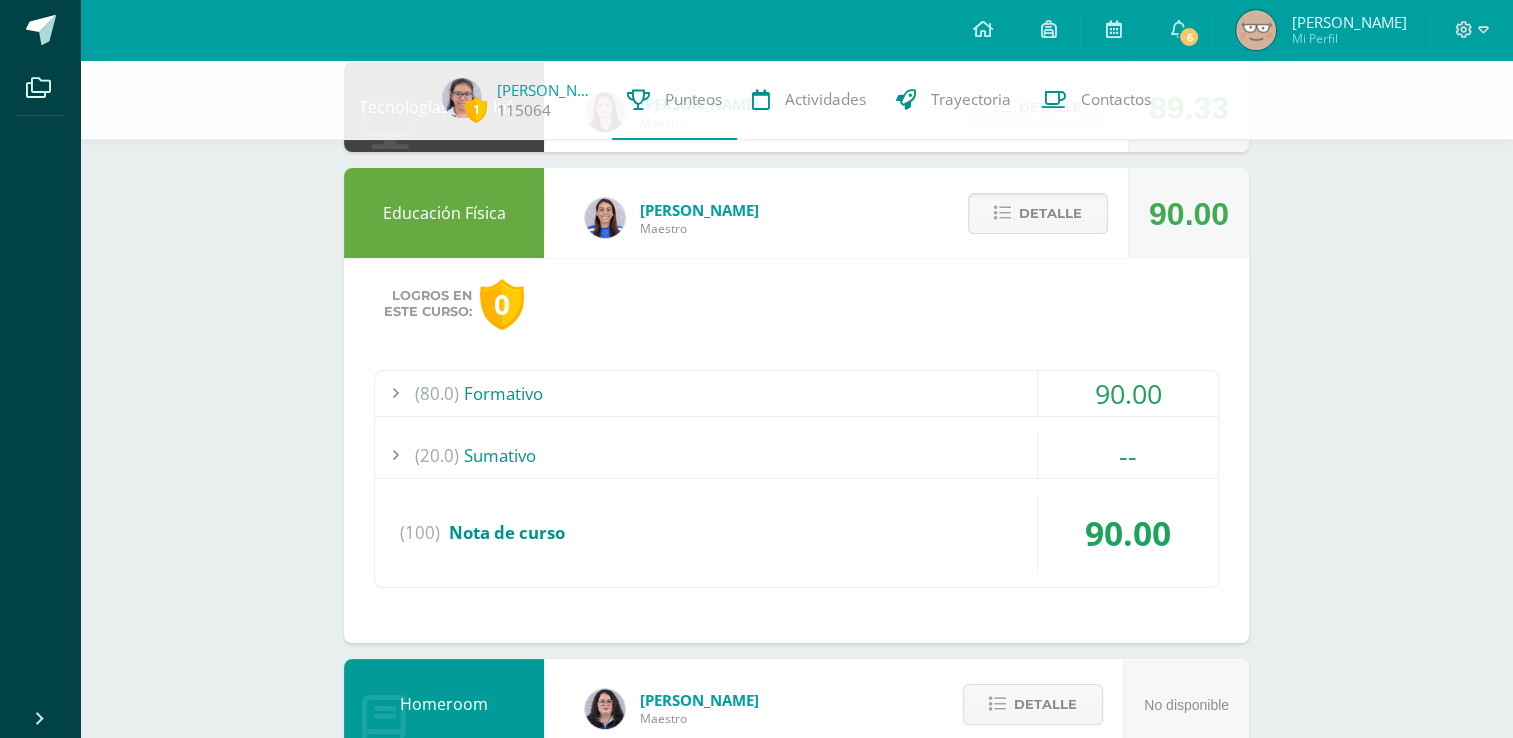 click on "(80.0)
Formativo" at bounding box center [796, 393] 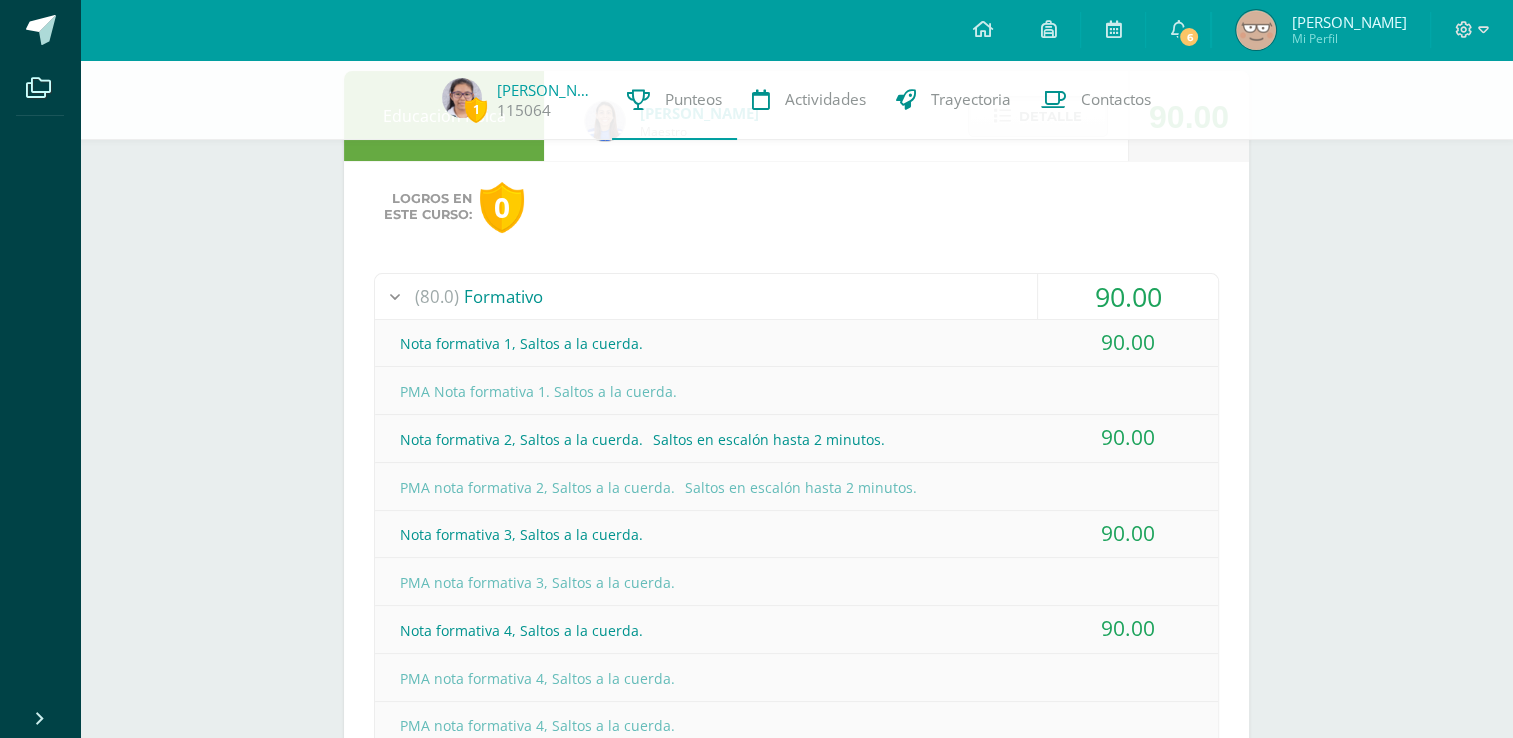 scroll, scrollTop: 282, scrollLeft: 0, axis: vertical 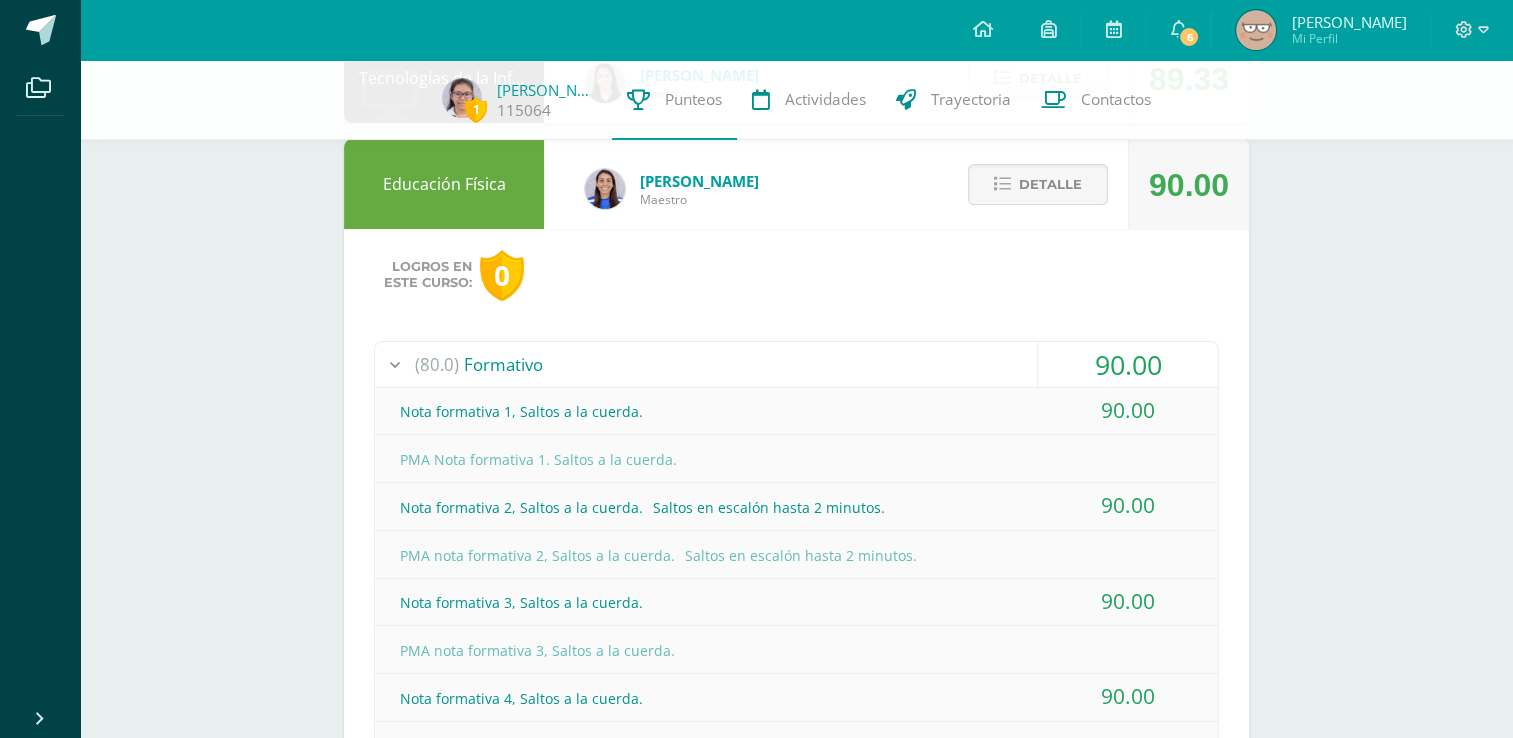 click on "(80.0)
Formativo" at bounding box center (796, 364) 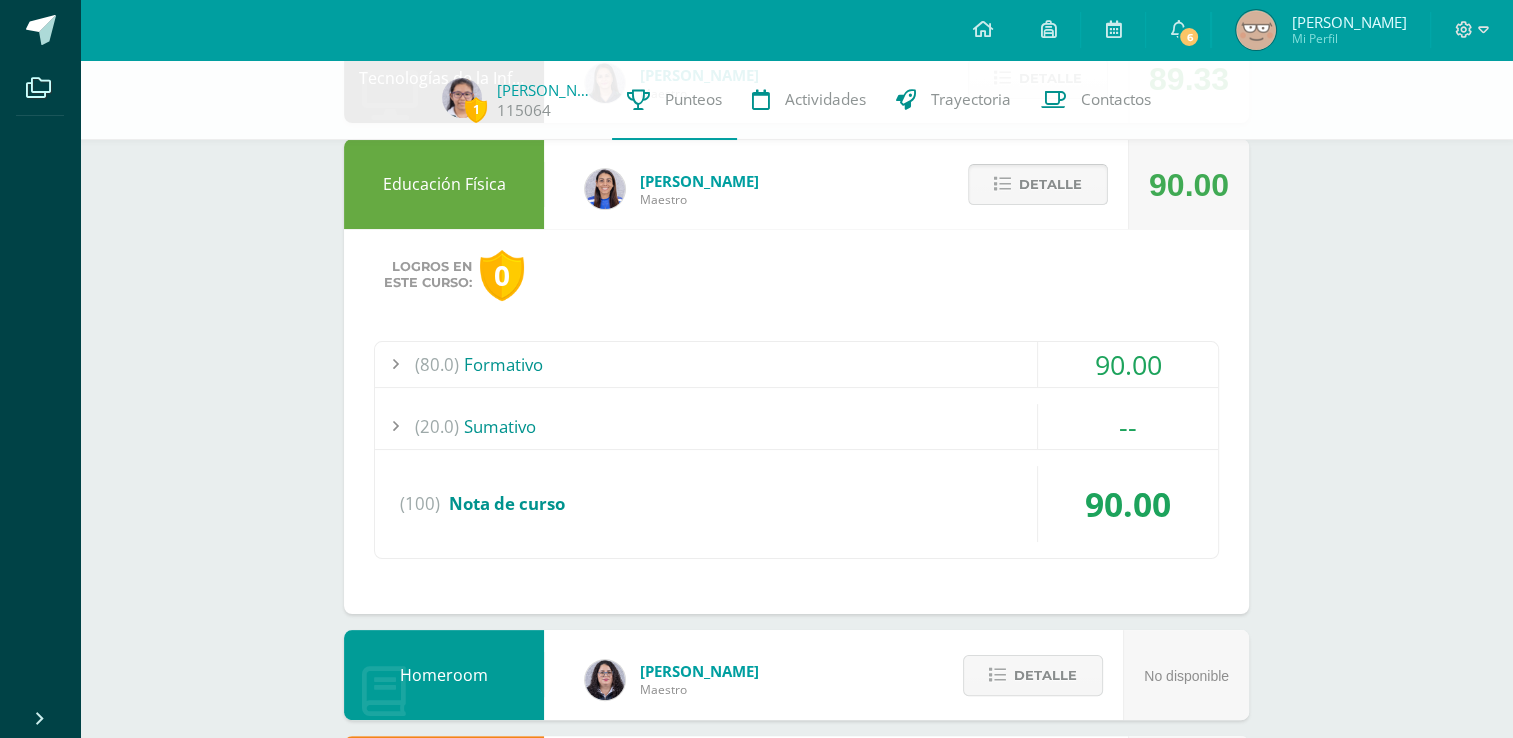 click on "Detalle" at bounding box center (1050, 184) 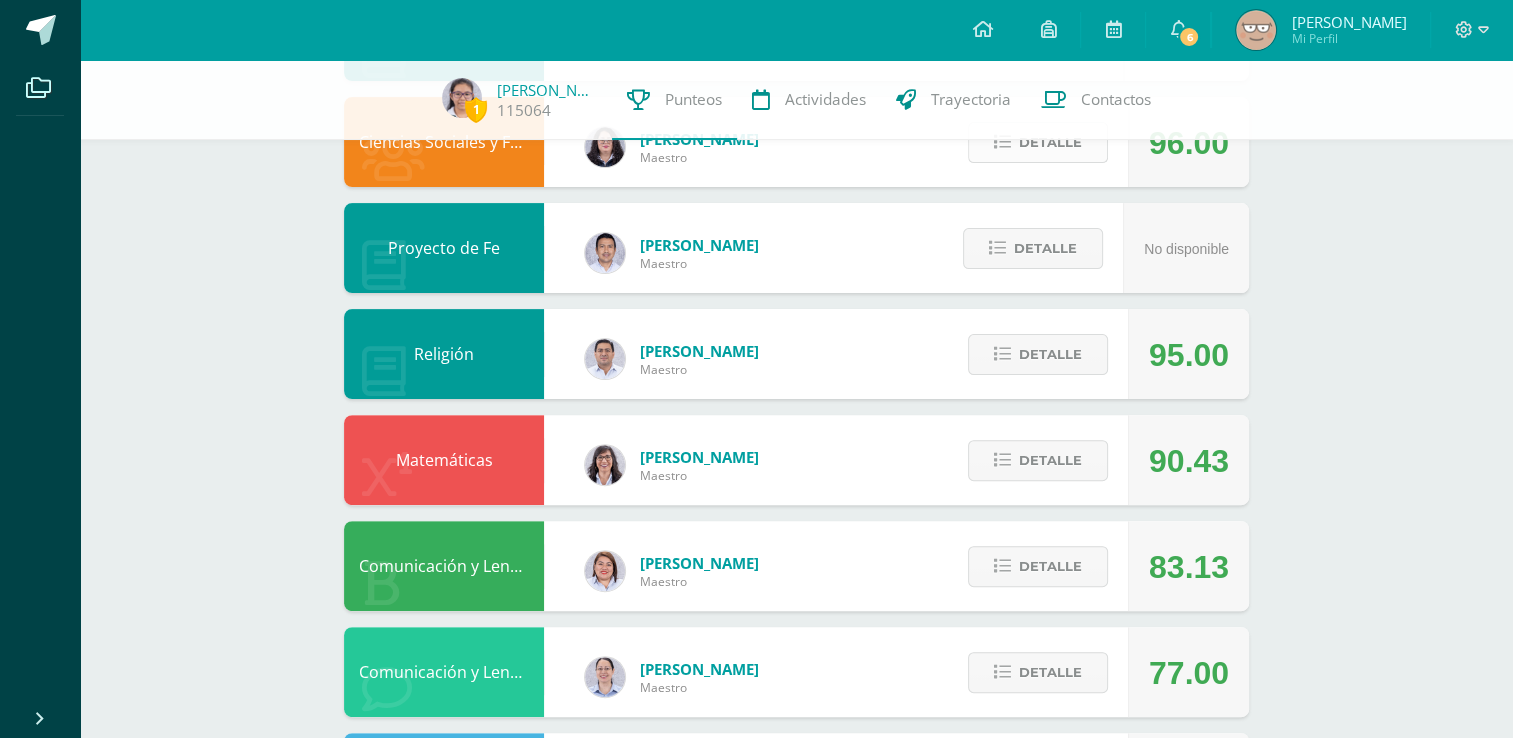 scroll, scrollTop: 551, scrollLeft: 0, axis: vertical 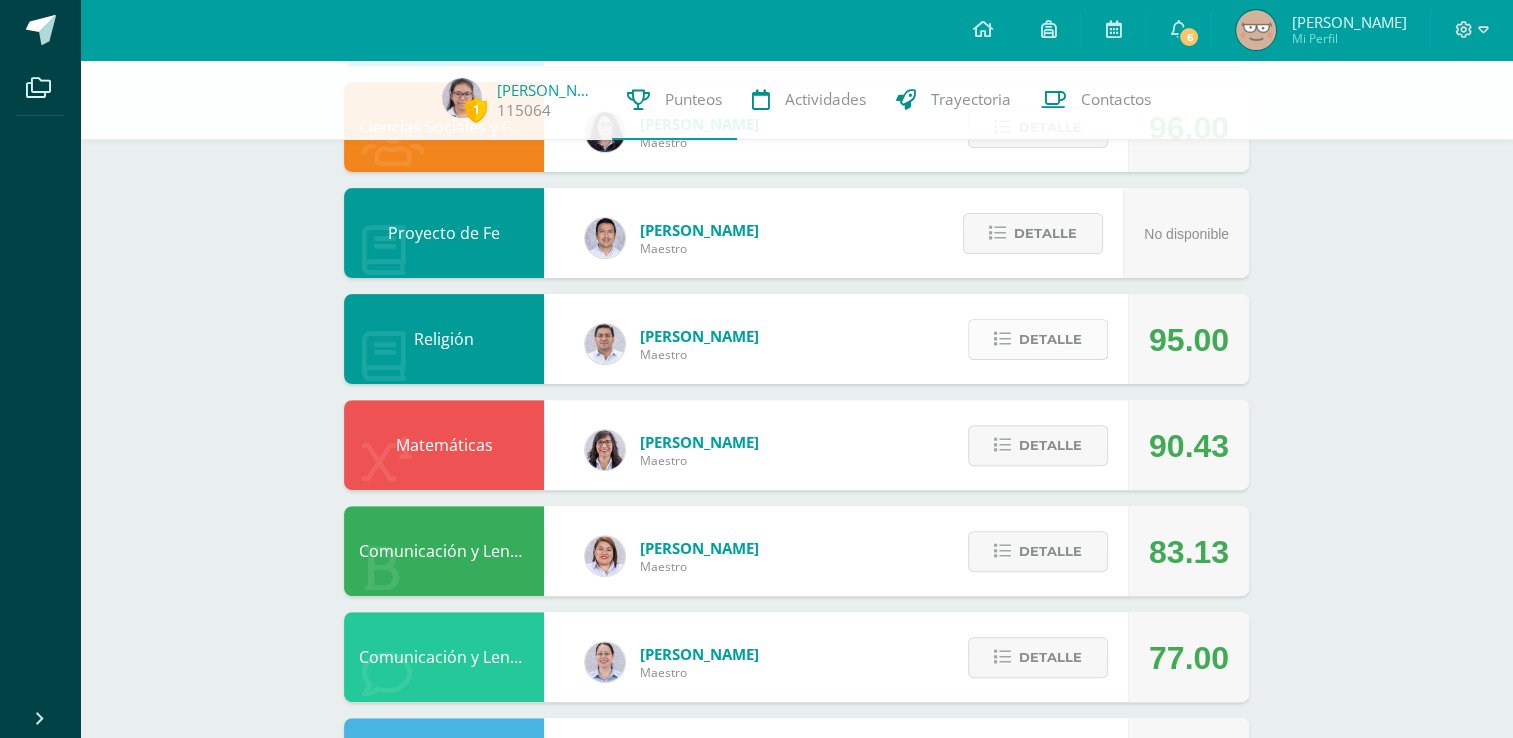 click on "Detalle" at bounding box center (1050, 339) 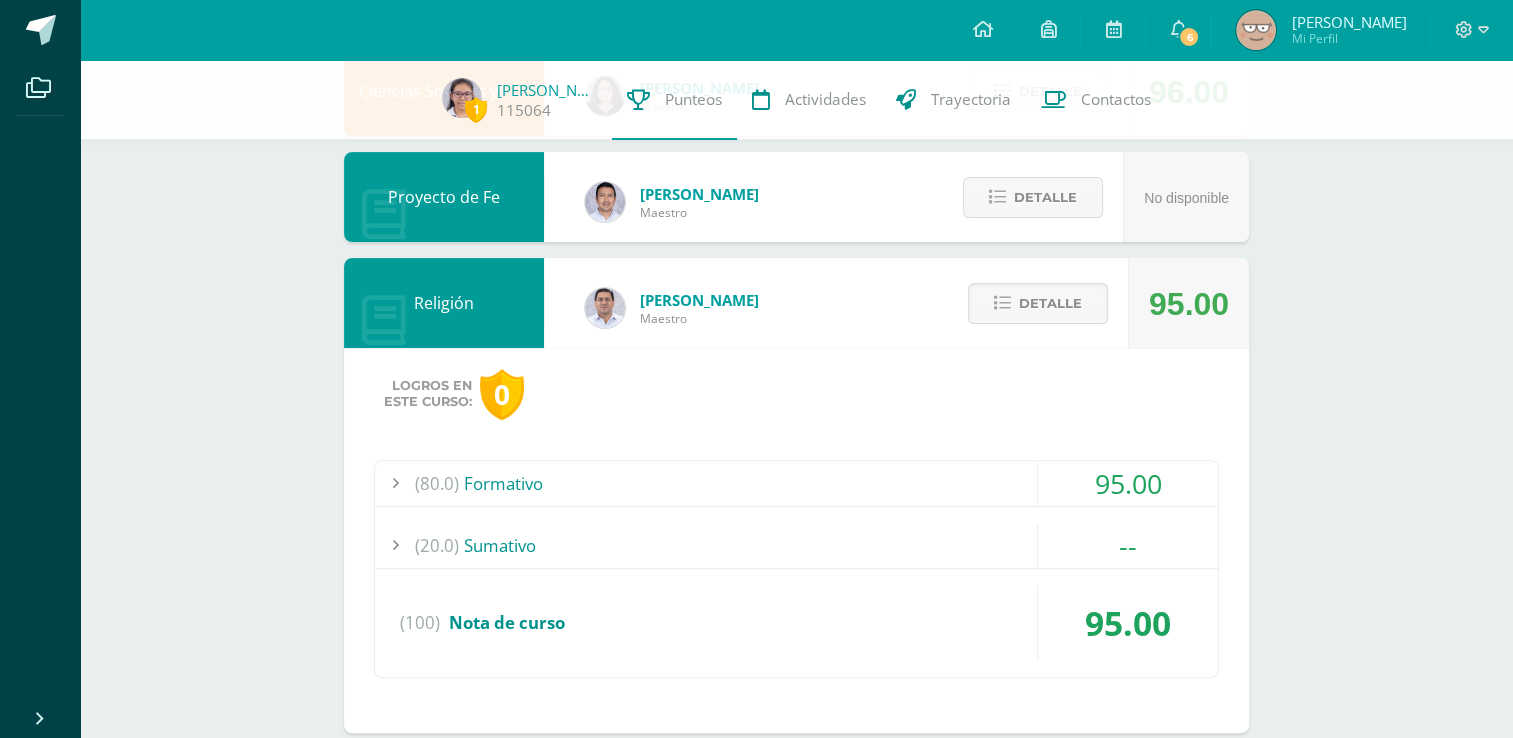 click on "(80.0)
Formativo" at bounding box center [796, 483] 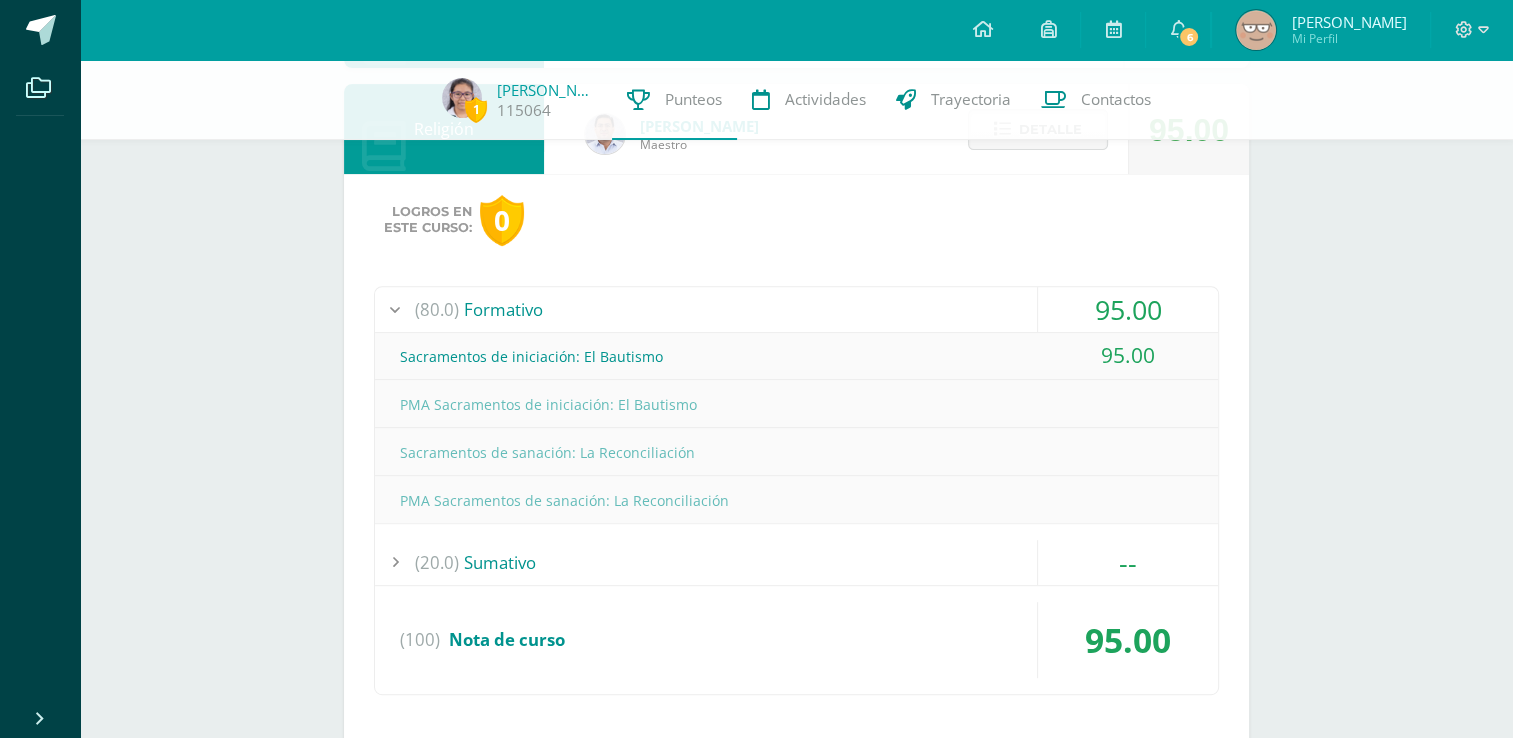 scroll, scrollTop: 763, scrollLeft: 0, axis: vertical 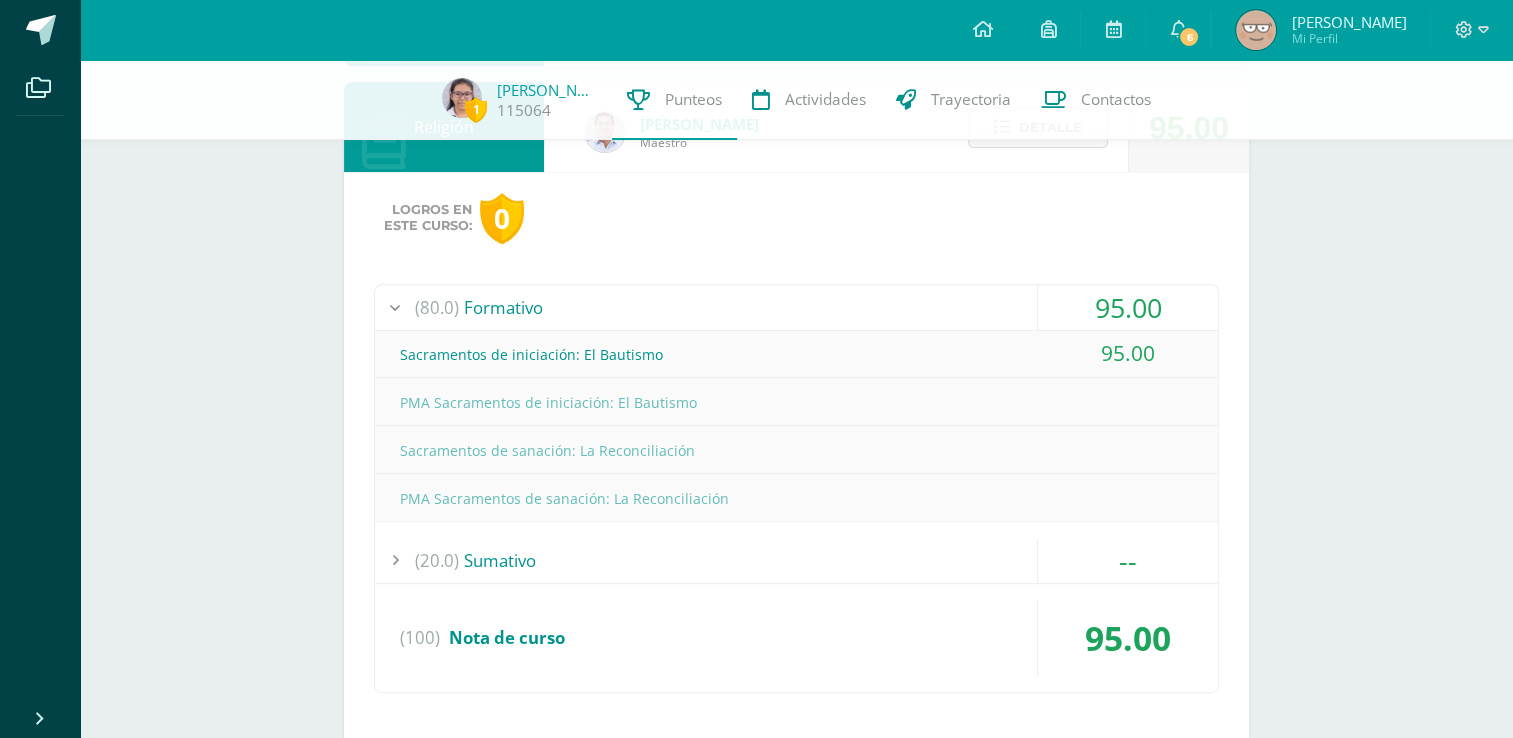 click on "(80.0)
Formativo" at bounding box center [796, 307] 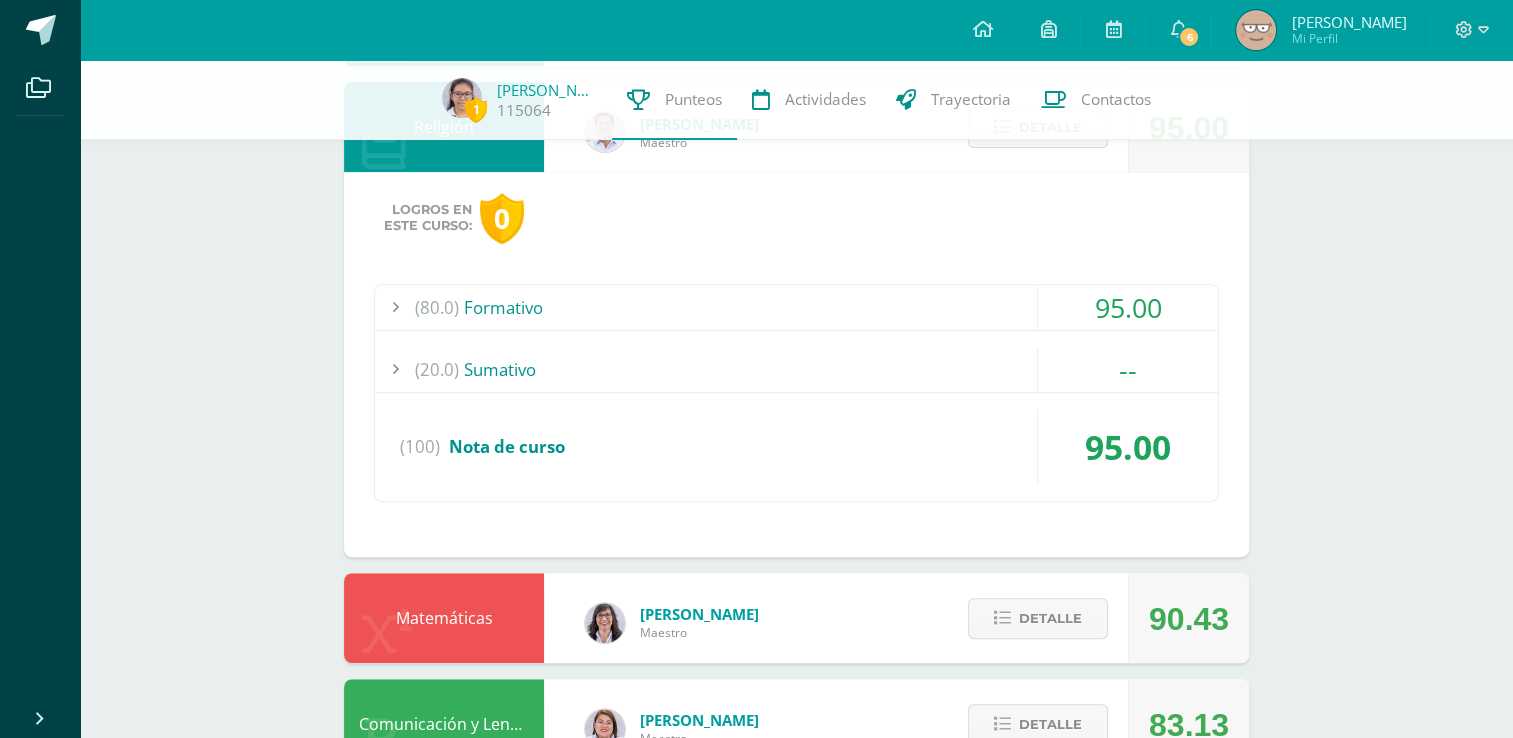 click on "(20.0)
[GEOGRAPHIC_DATA]" at bounding box center [796, 369] 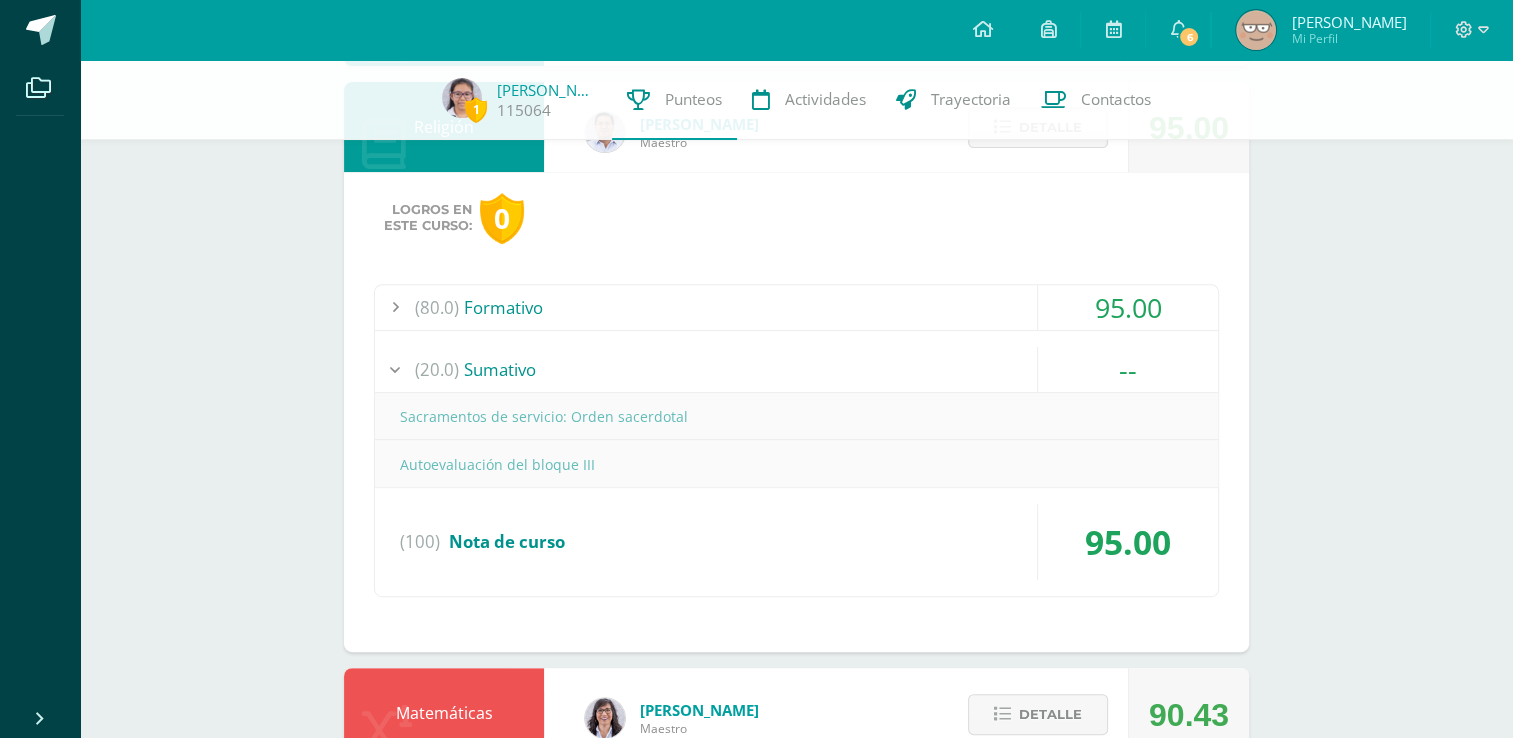 click on "(20.0)
[GEOGRAPHIC_DATA]" at bounding box center [796, 369] 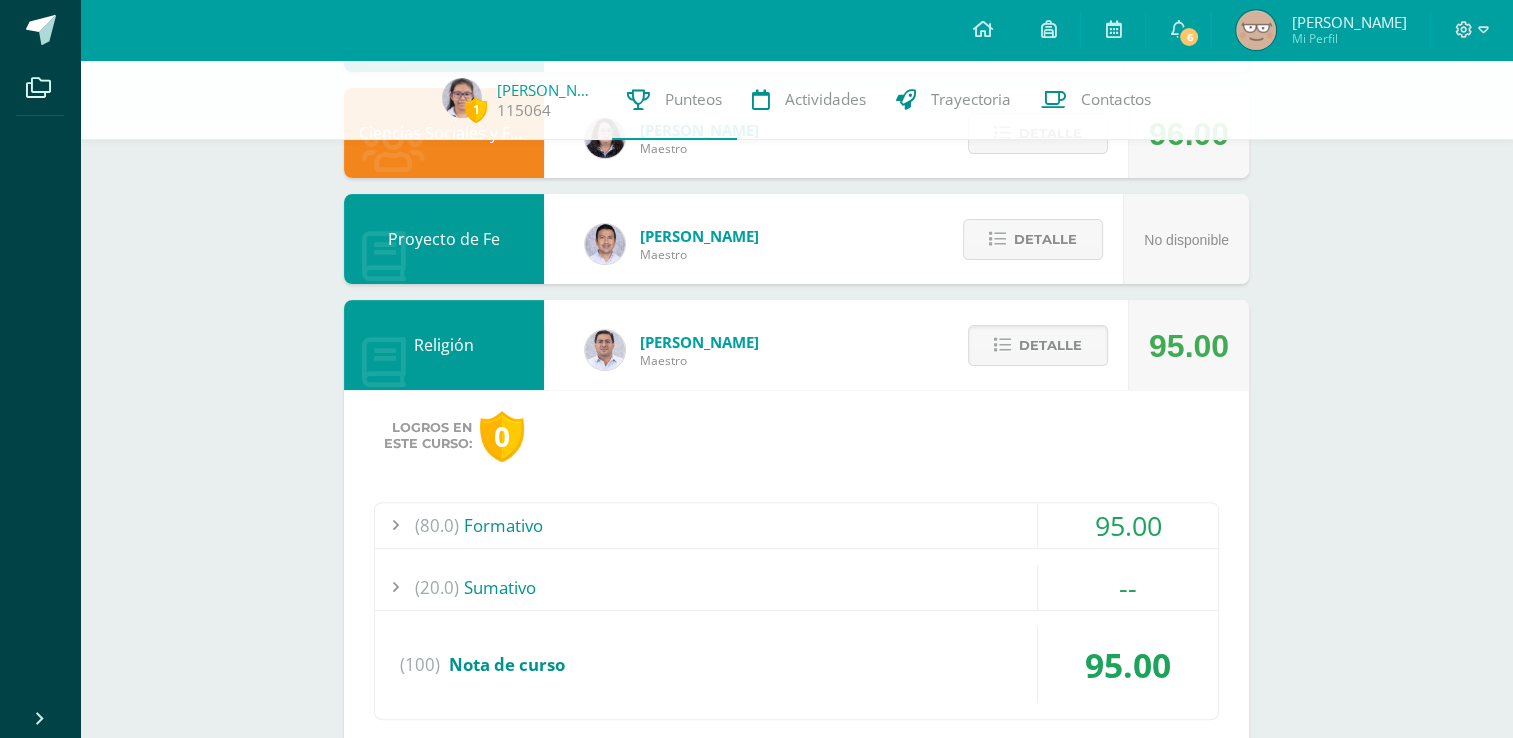 scroll, scrollTop: 544, scrollLeft: 0, axis: vertical 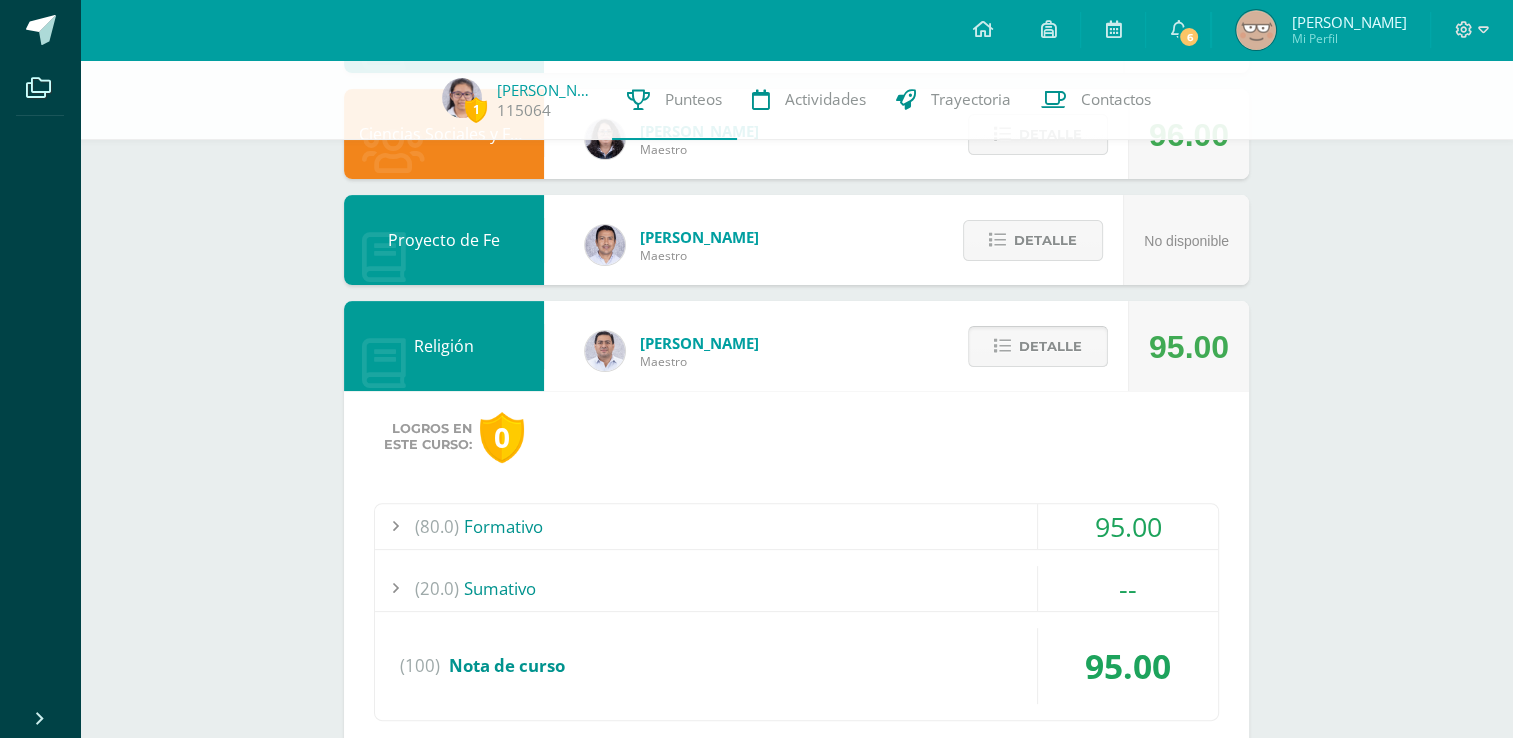 click on "Detalle" at bounding box center (1050, 346) 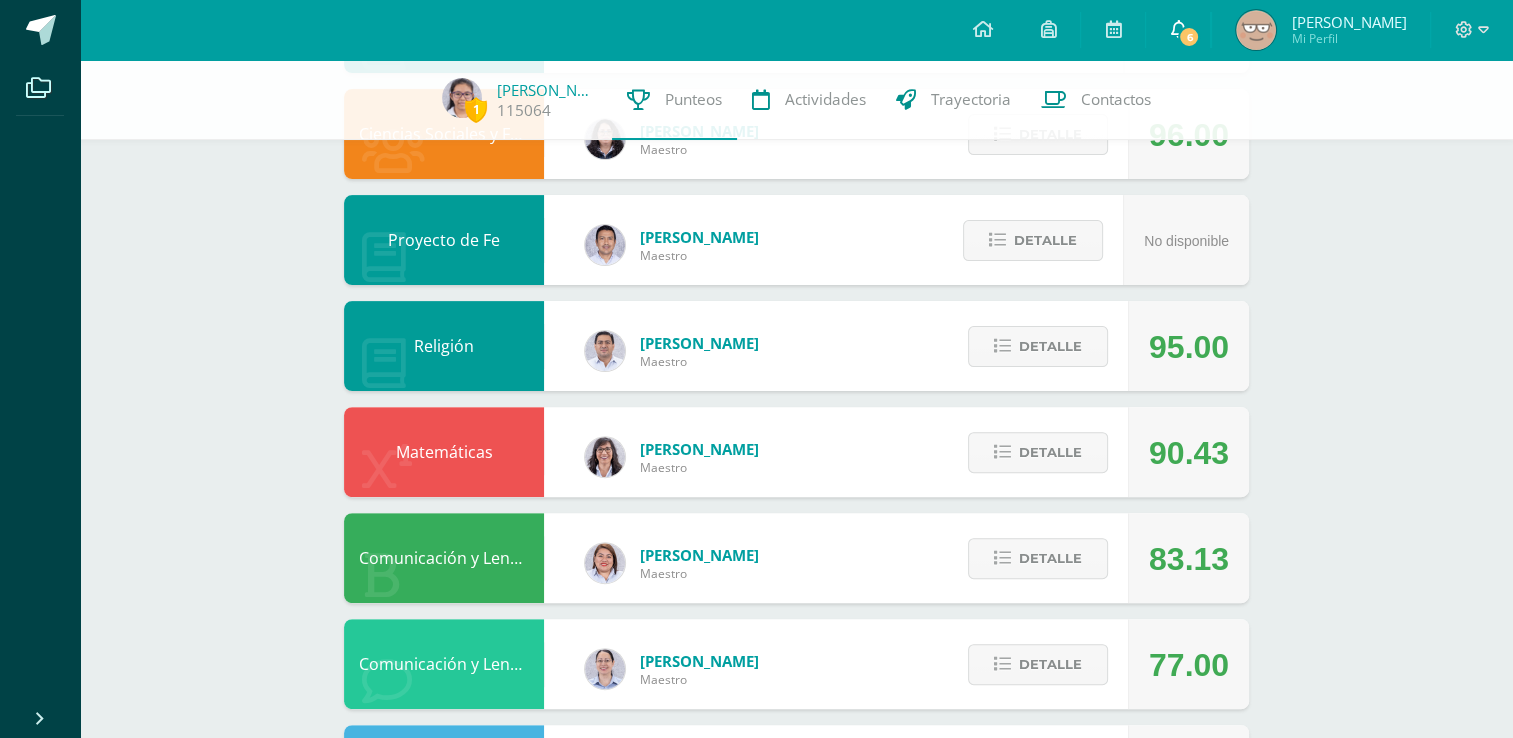 click on "6" at bounding box center (1189, 37) 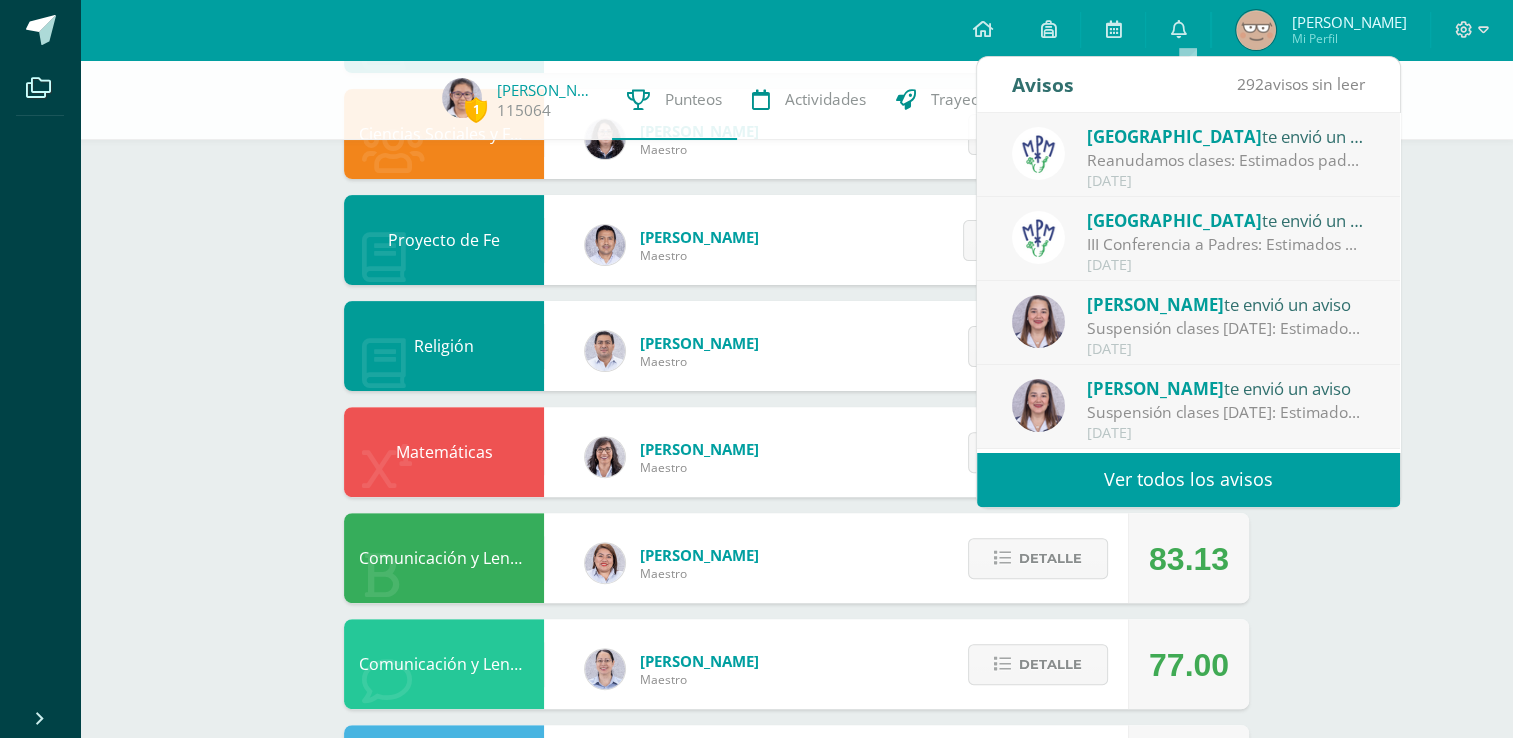click on "1
[PERSON_NAME]
115064
Punteos Actividades Trayectoria Contactos  Pendiente
Unidad 3                             Unidad 1 Unidad 2 Unidad 3 Unidad 4
La unidad aún no ha finalizado
87.73
Descargar boleta
Tecnologías de la Información y Comunicación: Computación
[PERSON_NAME]
89.33
[GEOGRAPHIC_DATA]
Logros en
este curso:
0" at bounding box center (796, 450) 